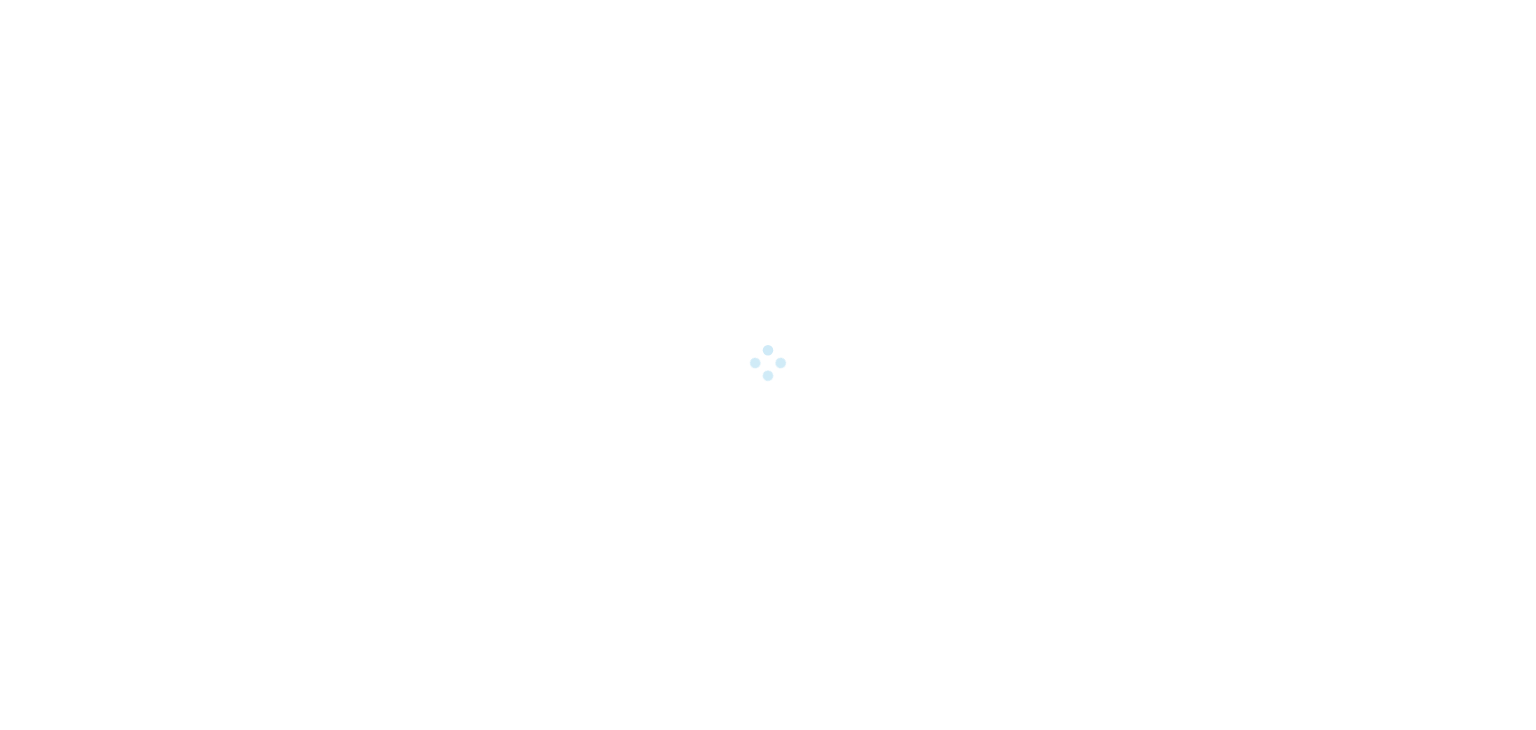 scroll, scrollTop: 0, scrollLeft: 0, axis: both 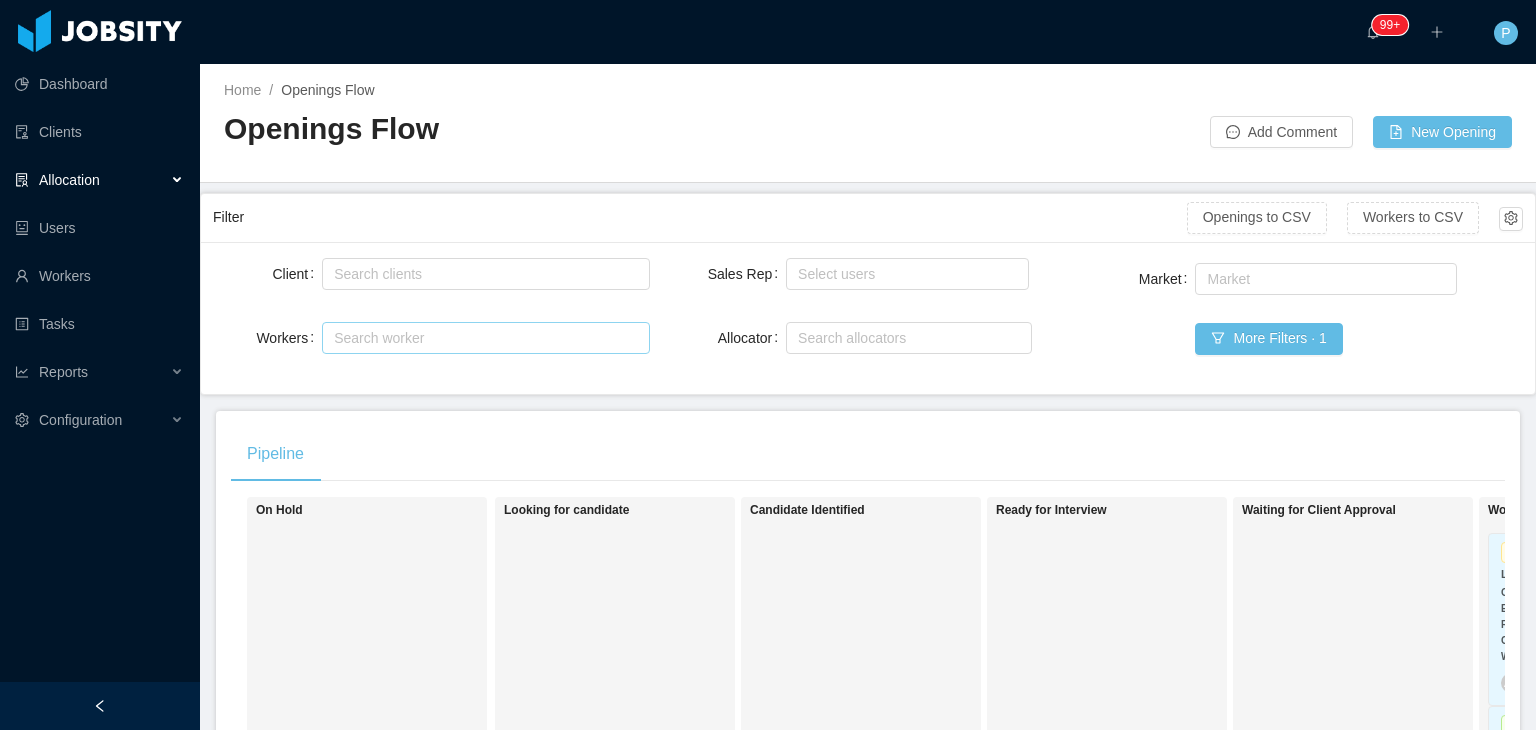 click on "Search worker" at bounding box center [476, 338] 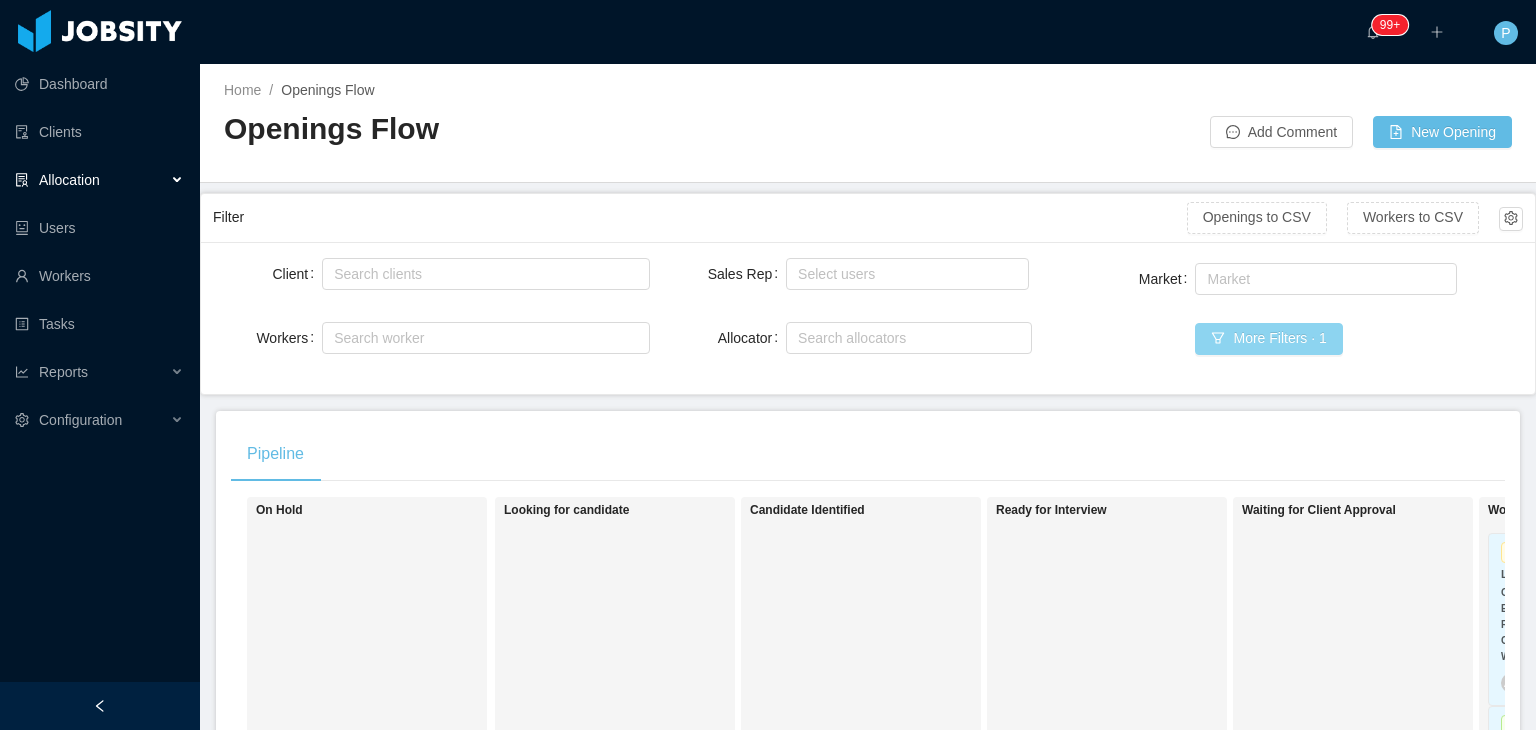 click on "More Filters · 1" at bounding box center (1268, 339) 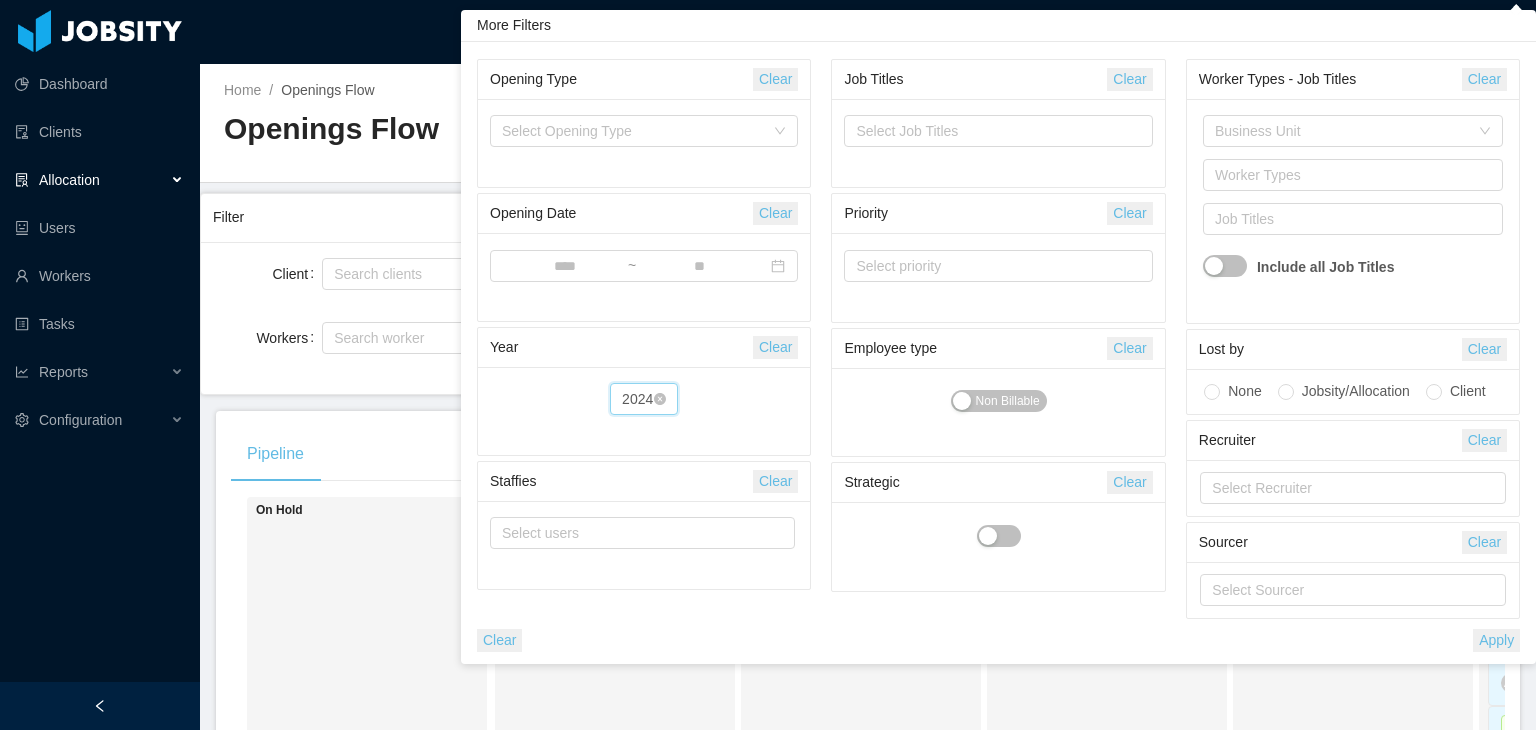 click on "2024" at bounding box center (637, 399) 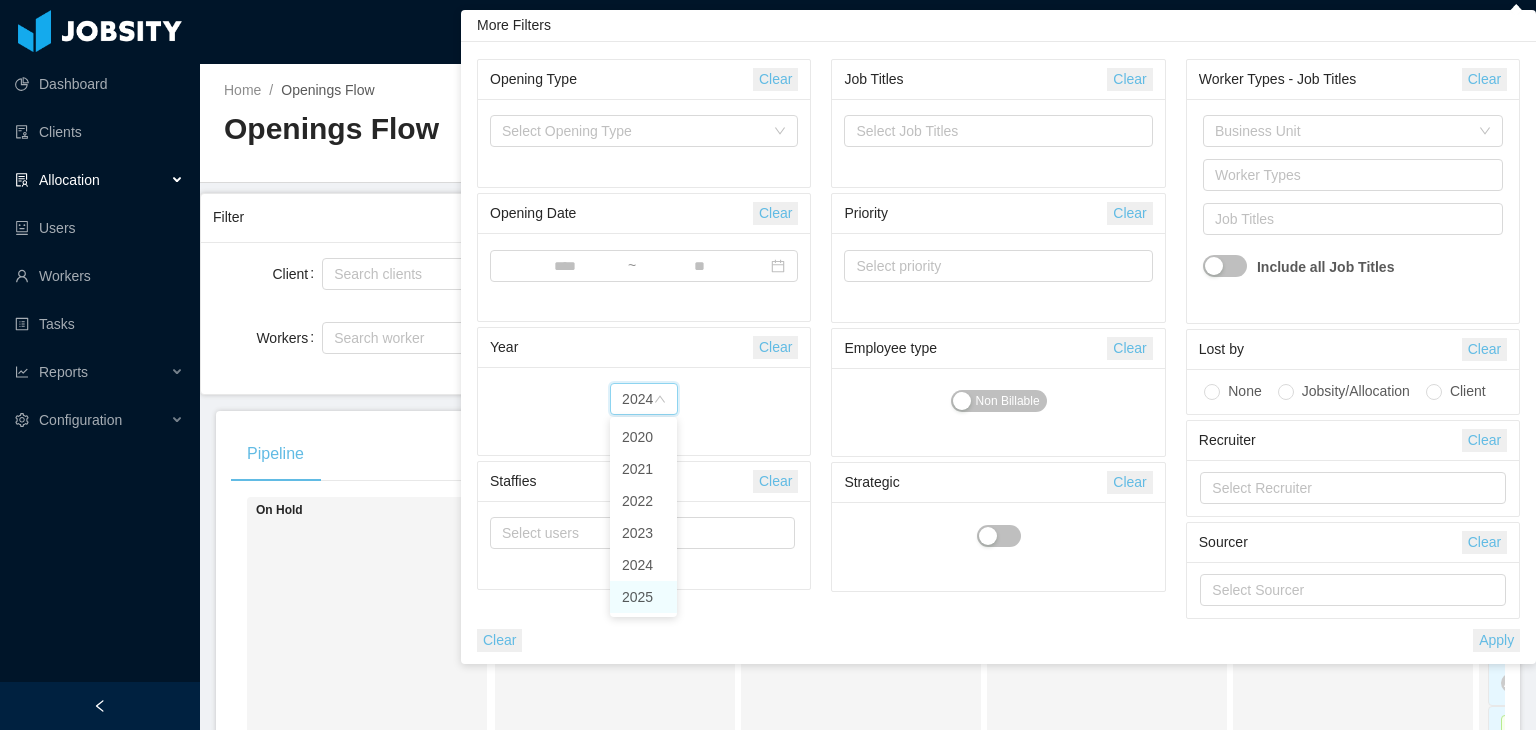 click on "2025" at bounding box center [643, 597] 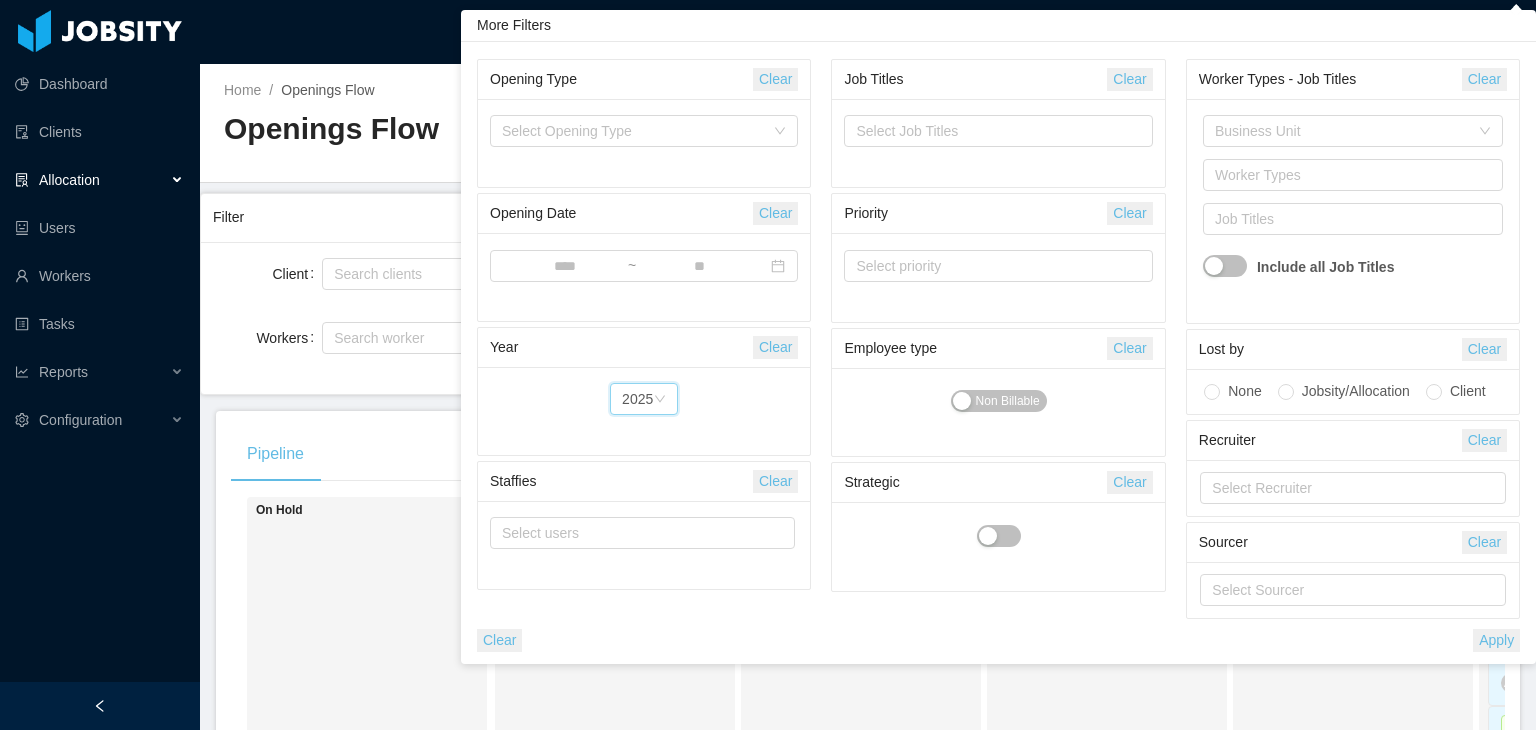 click on "Apply" at bounding box center (1496, 640) 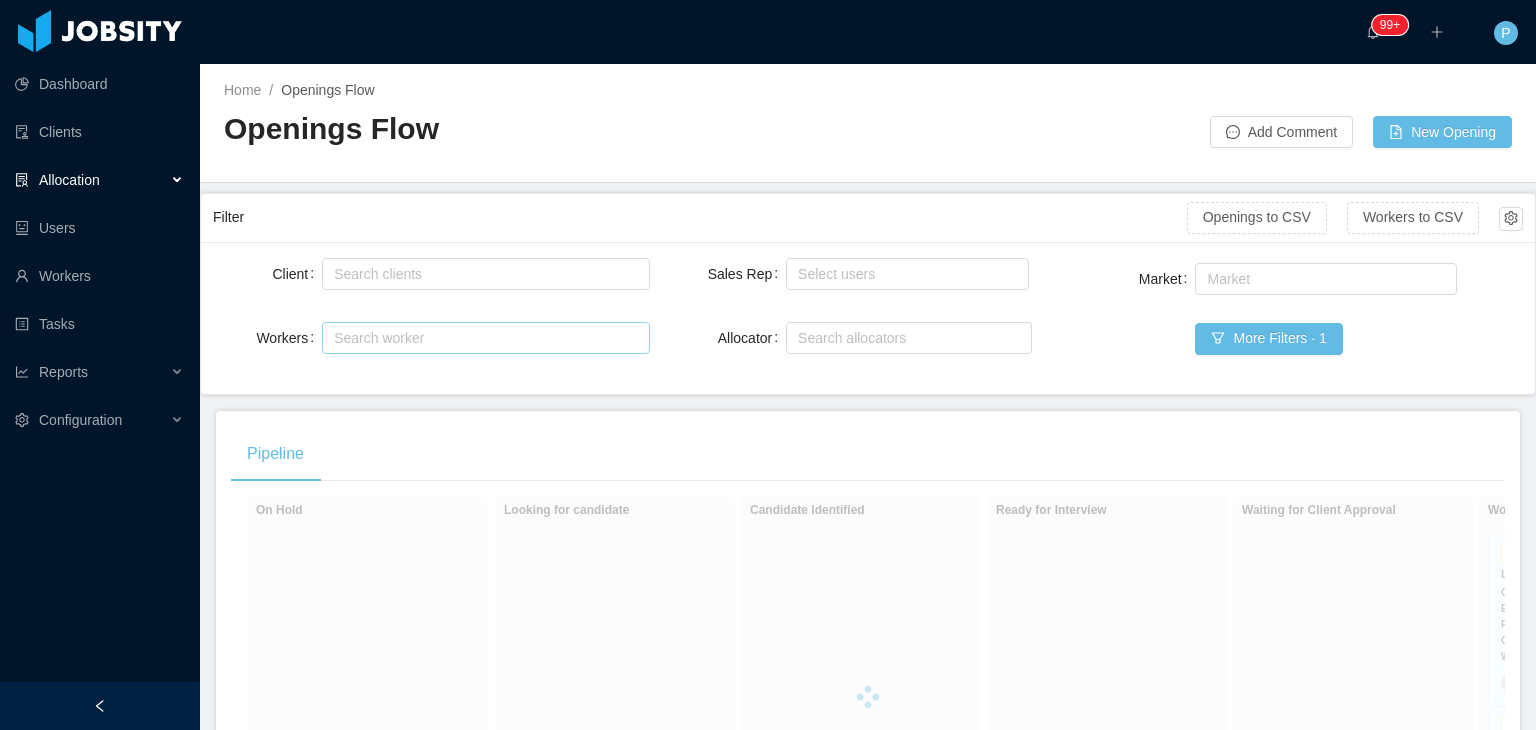 click on "Search worker" at bounding box center [476, 338] 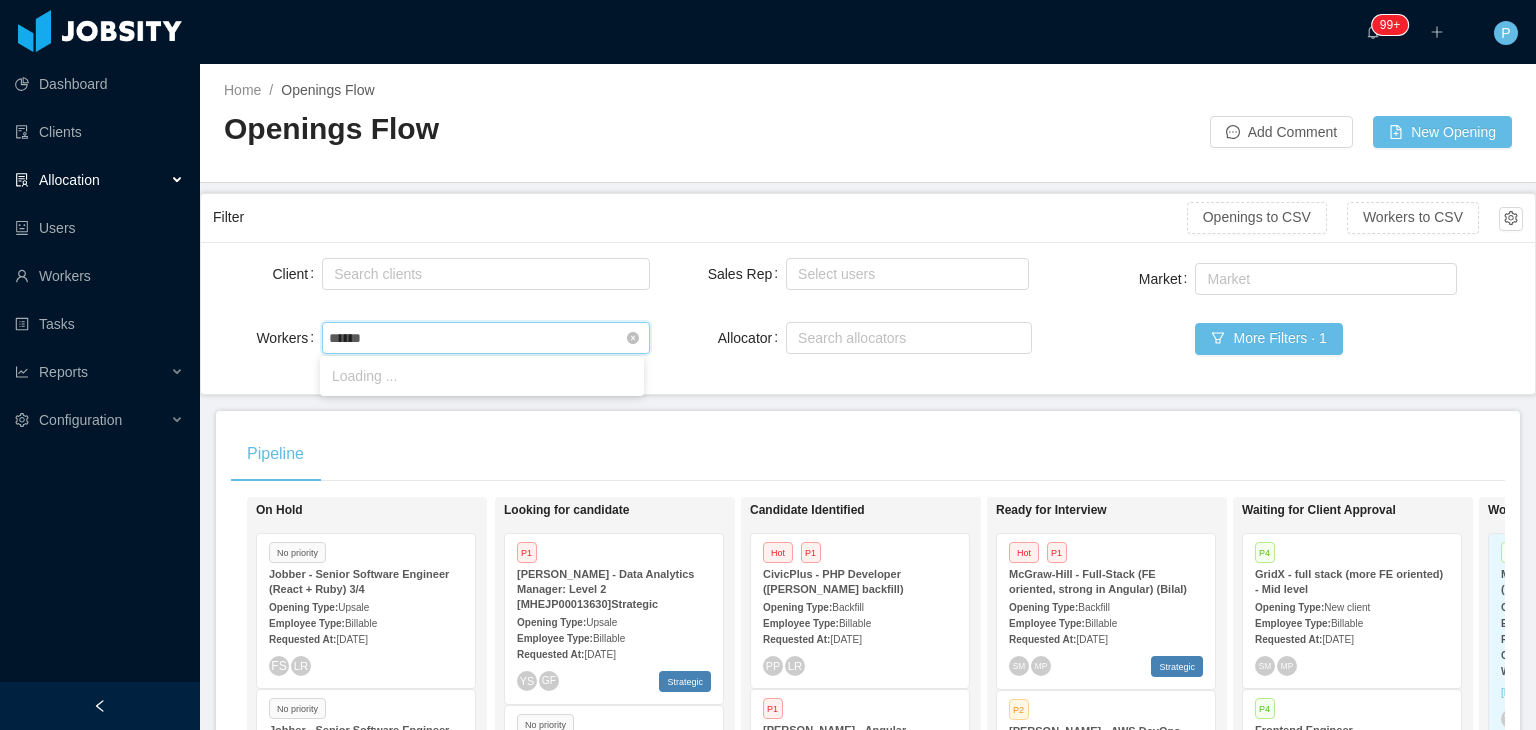 type on "*******" 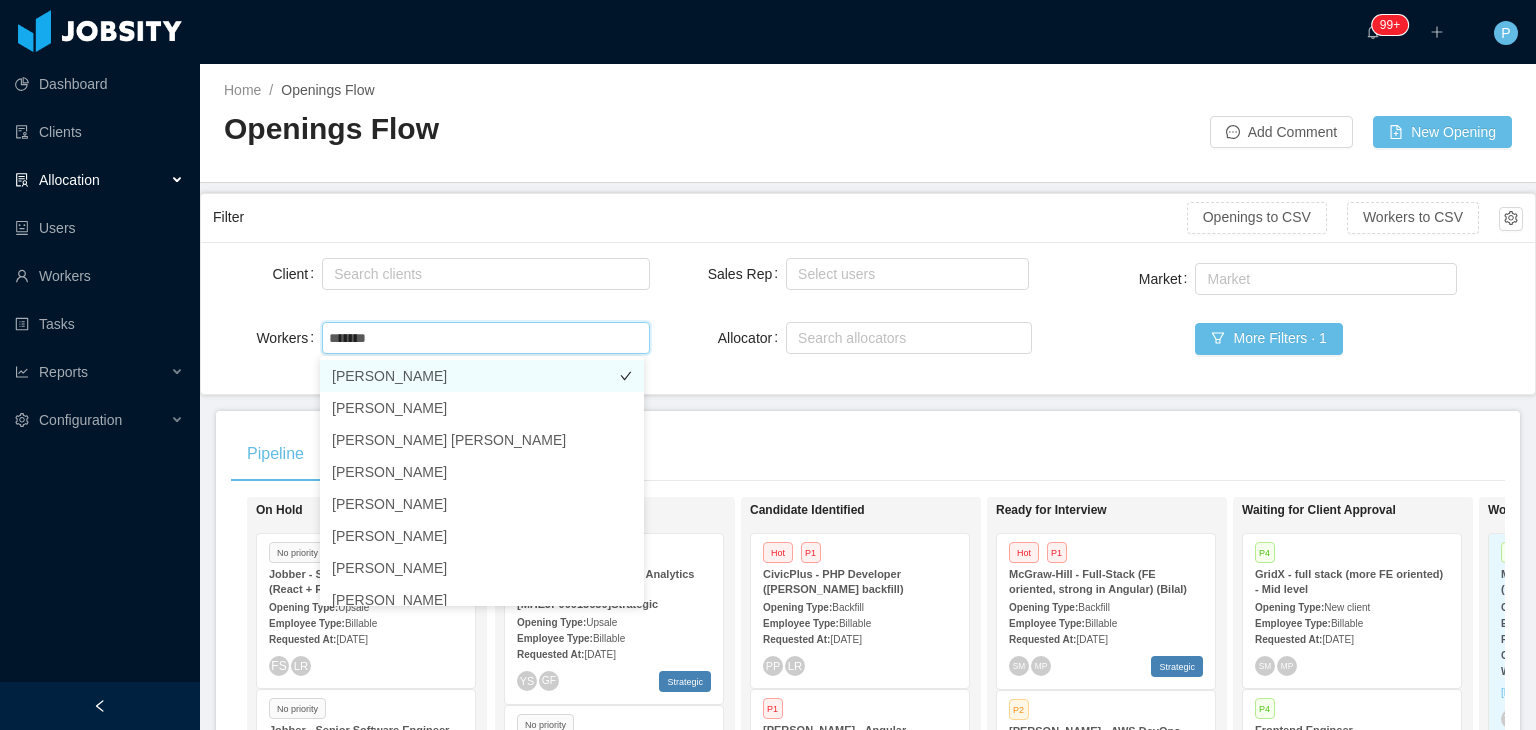 click on "Breno Felício" at bounding box center [482, 376] 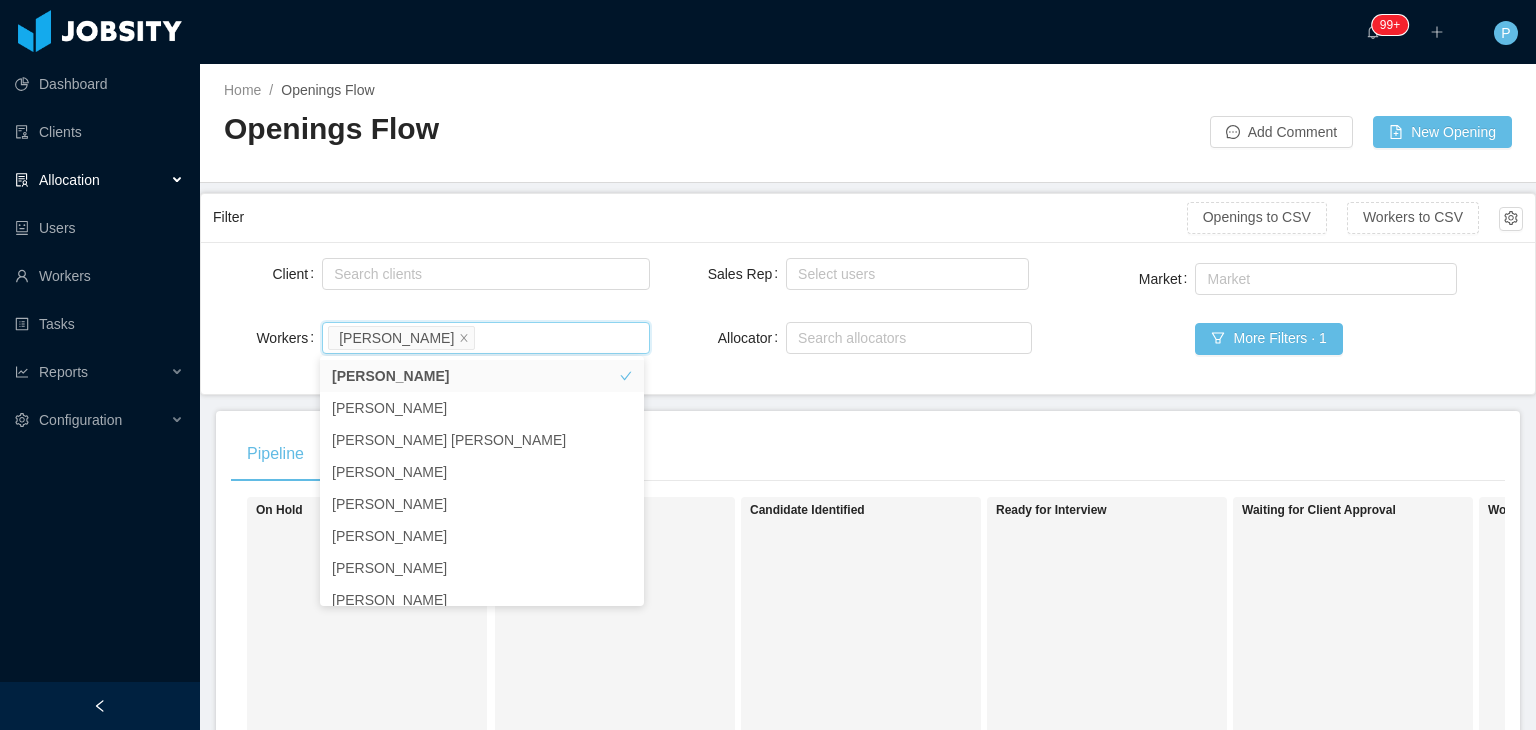 click on "Pipeline" at bounding box center [868, 454] 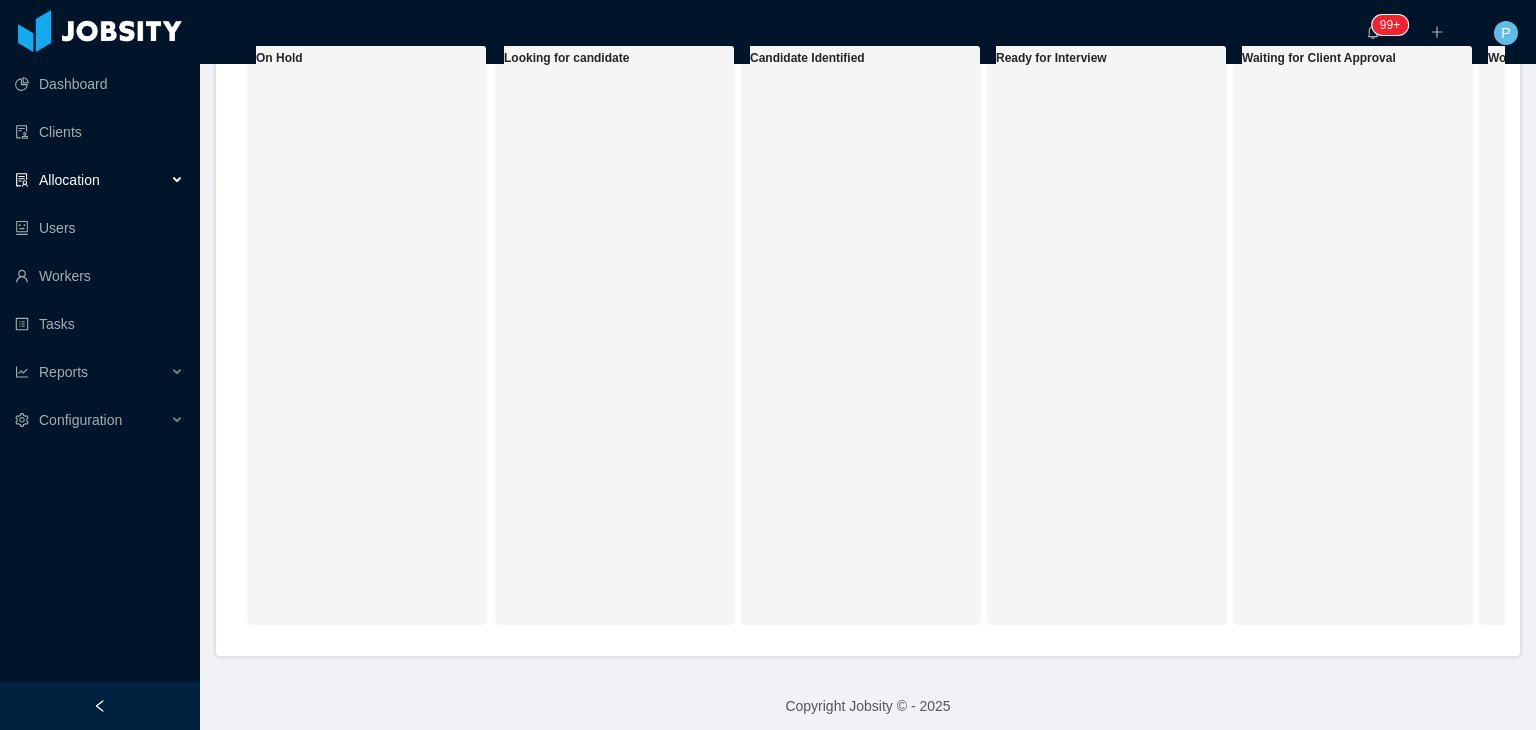 scroll, scrollTop: 476, scrollLeft: 0, axis: vertical 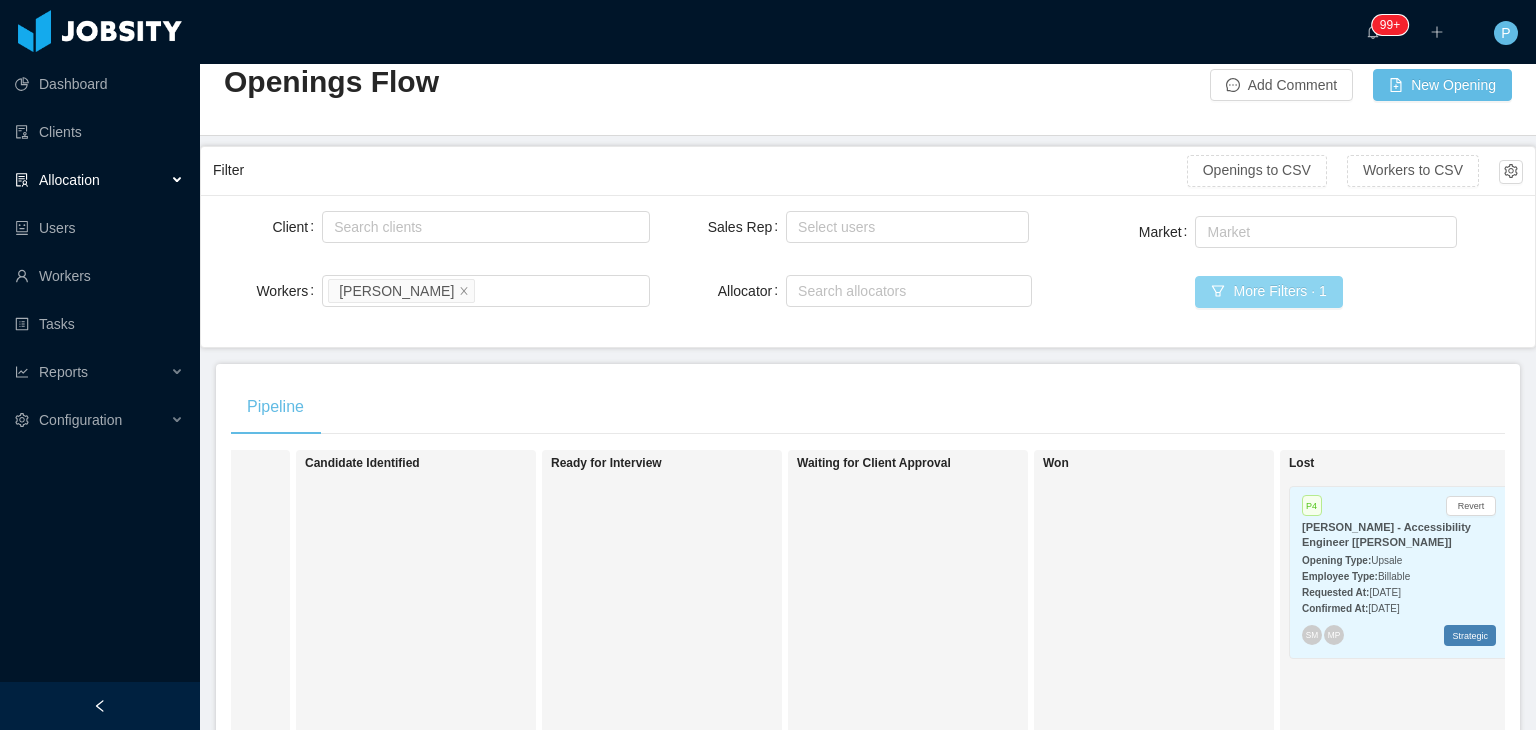 click on "More Filters · 1" at bounding box center (1268, 292) 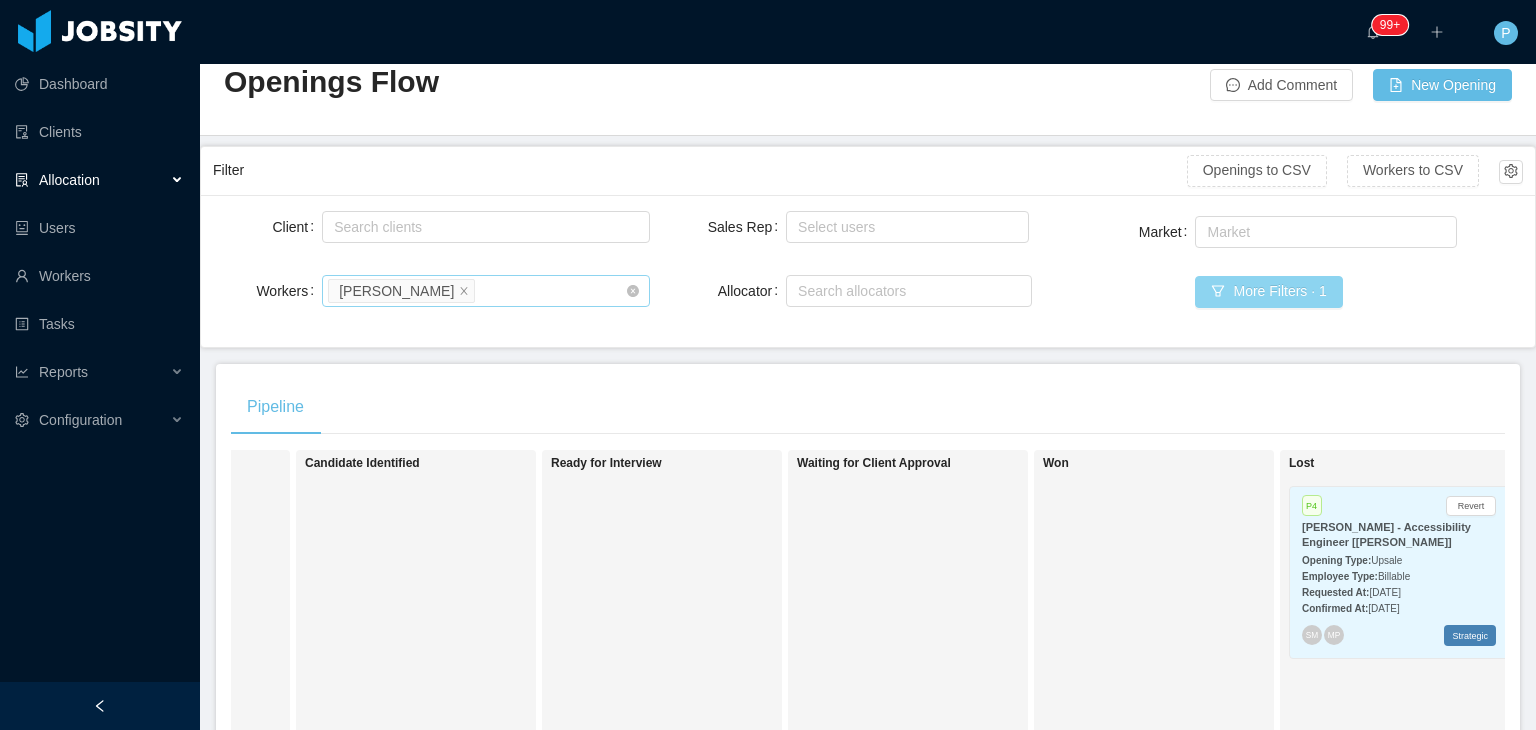 click on "Breno Felício" at bounding box center [396, 291] 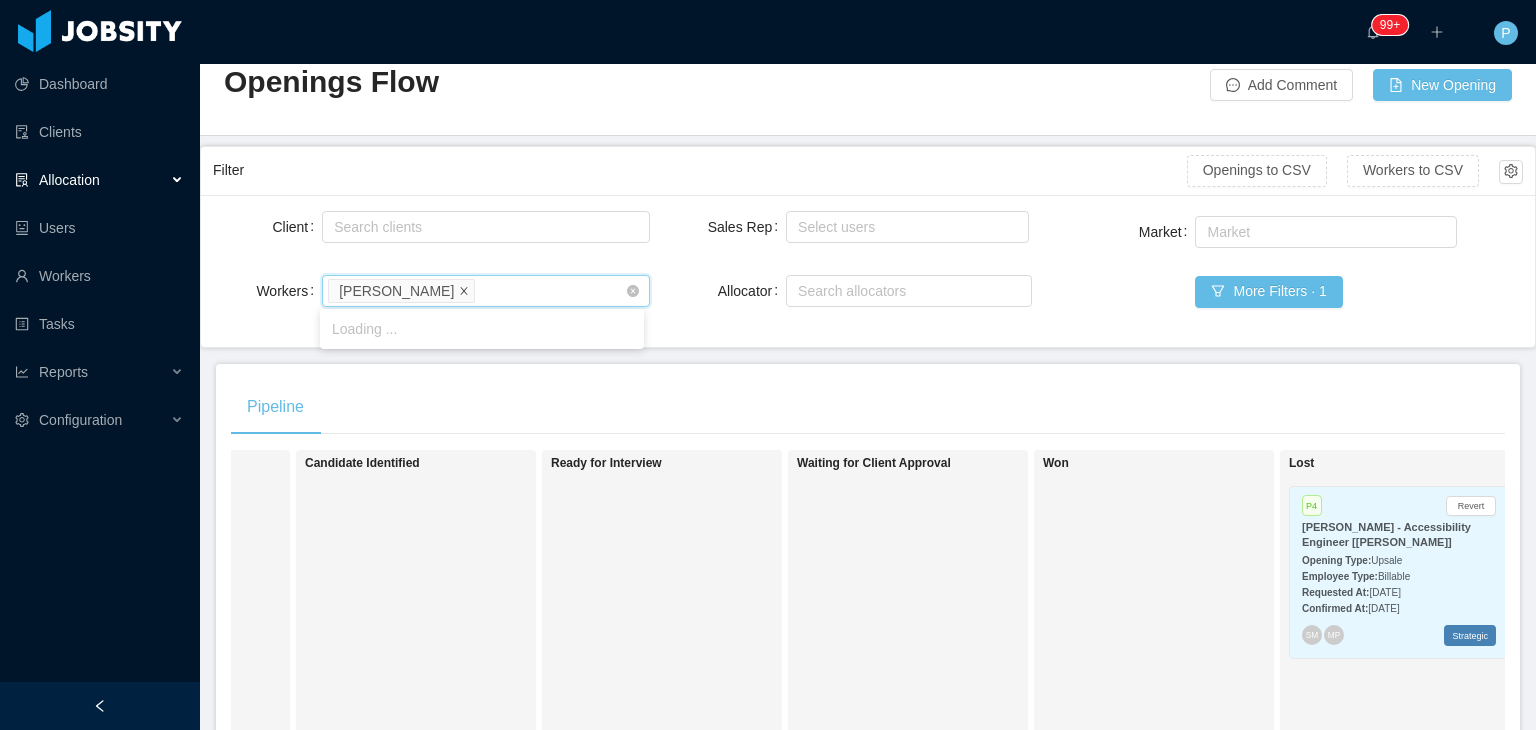 click 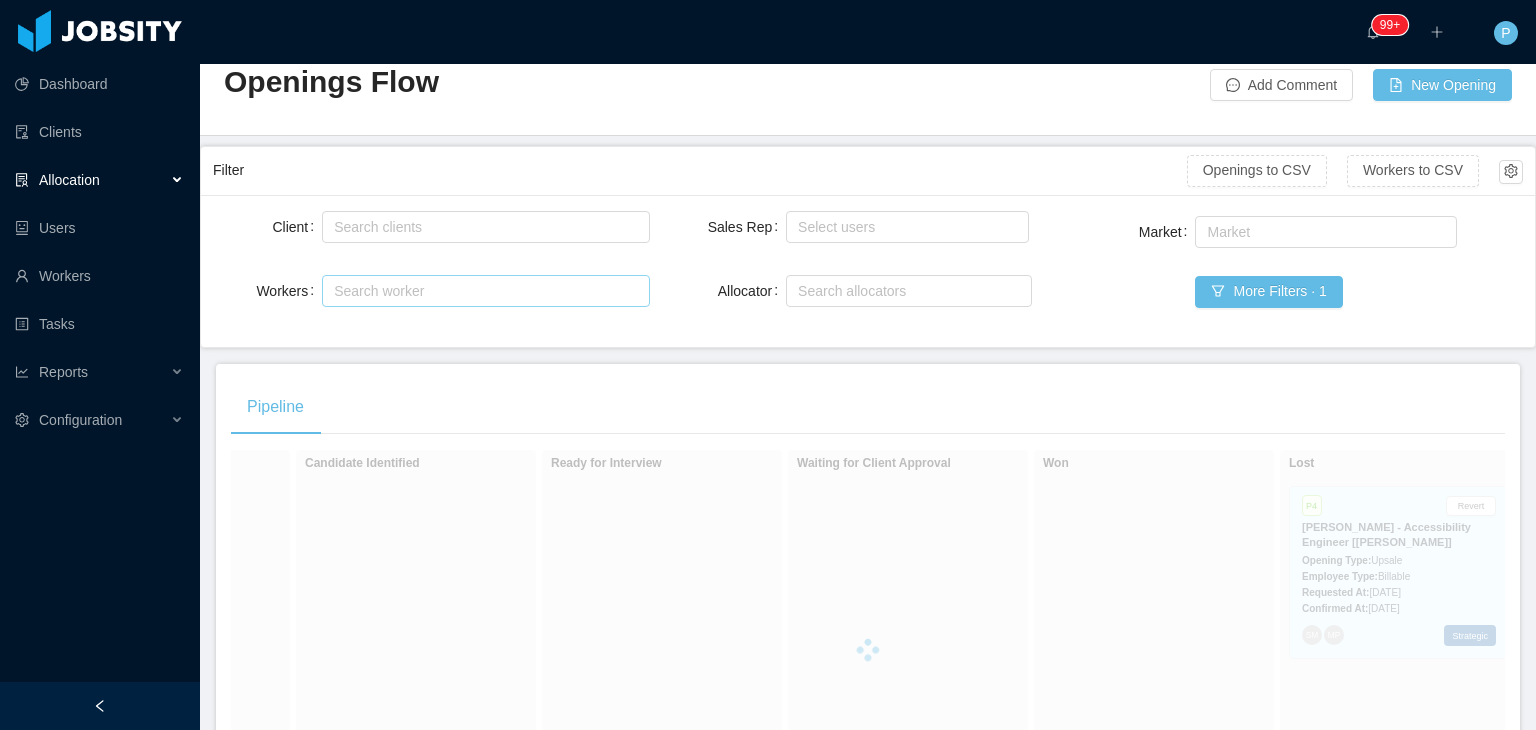 click on "Client Search clients   Workers Search worker   Sales Rep Select users   Allocator Search allocators   Market Market   More Filters · 1" at bounding box center (868, 271) 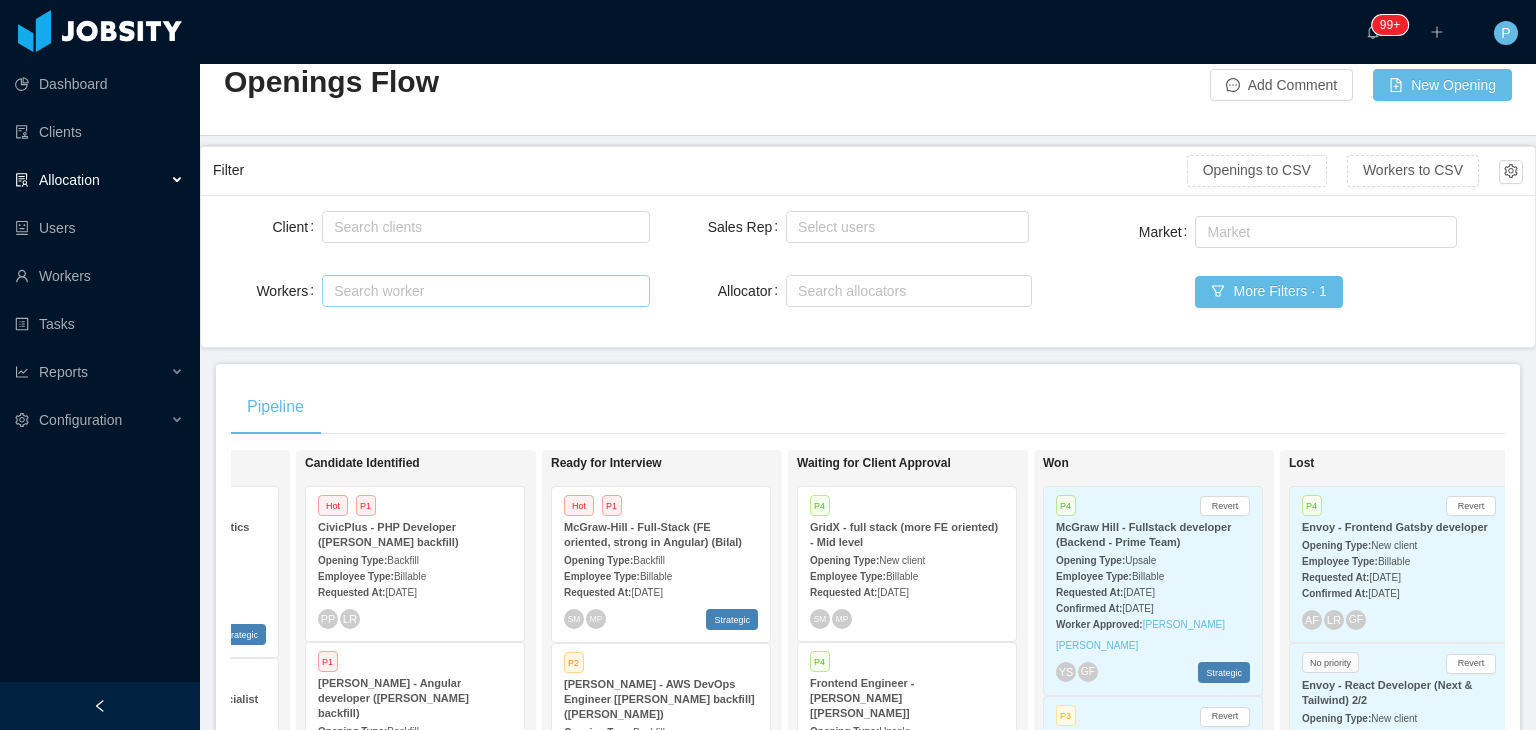 click on "Client Search clients   Workers Search worker   Sales Rep Select users   Allocator Search allocators   Market Market   More Filters · 1" at bounding box center [868, 271] 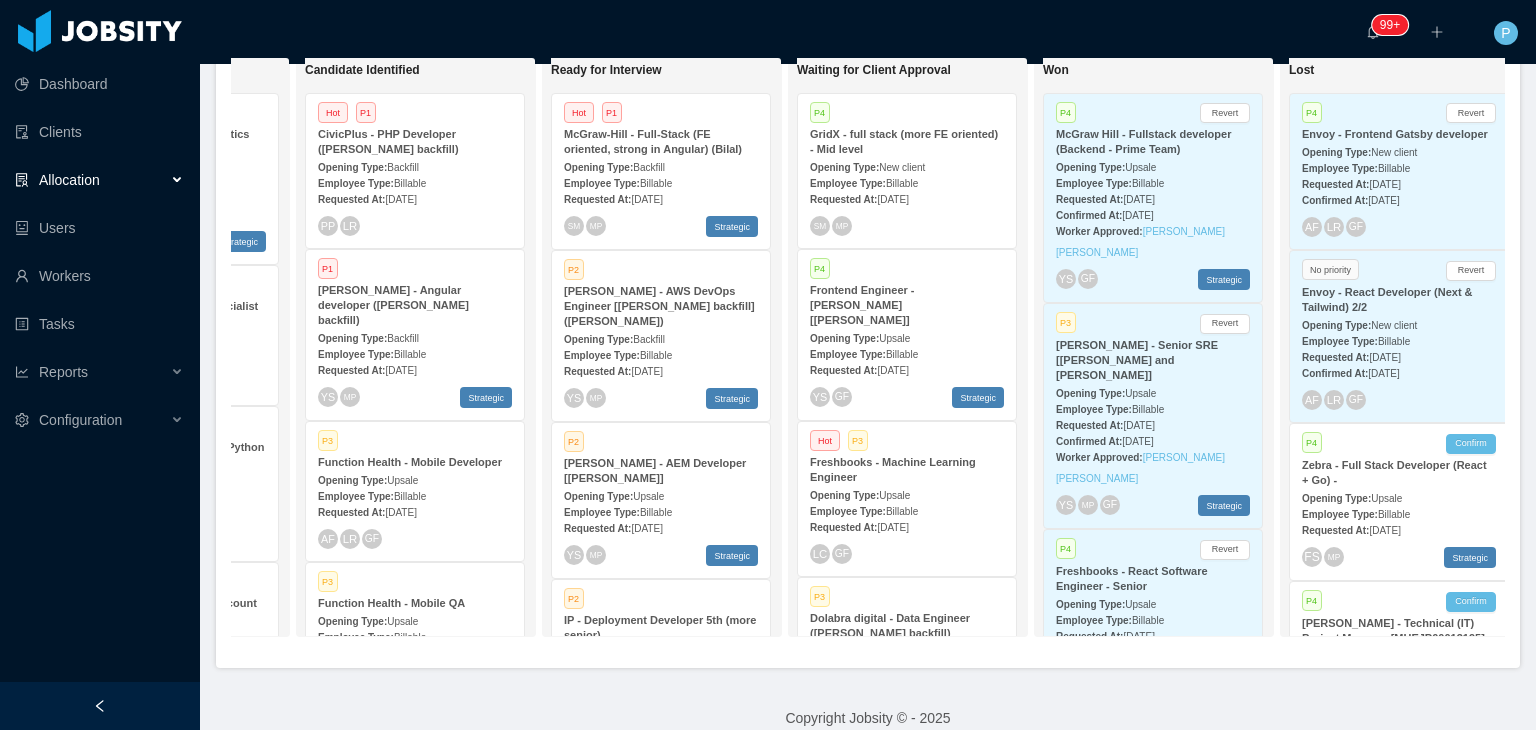scroll, scrollTop: 444, scrollLeft: 0, axis: vertical 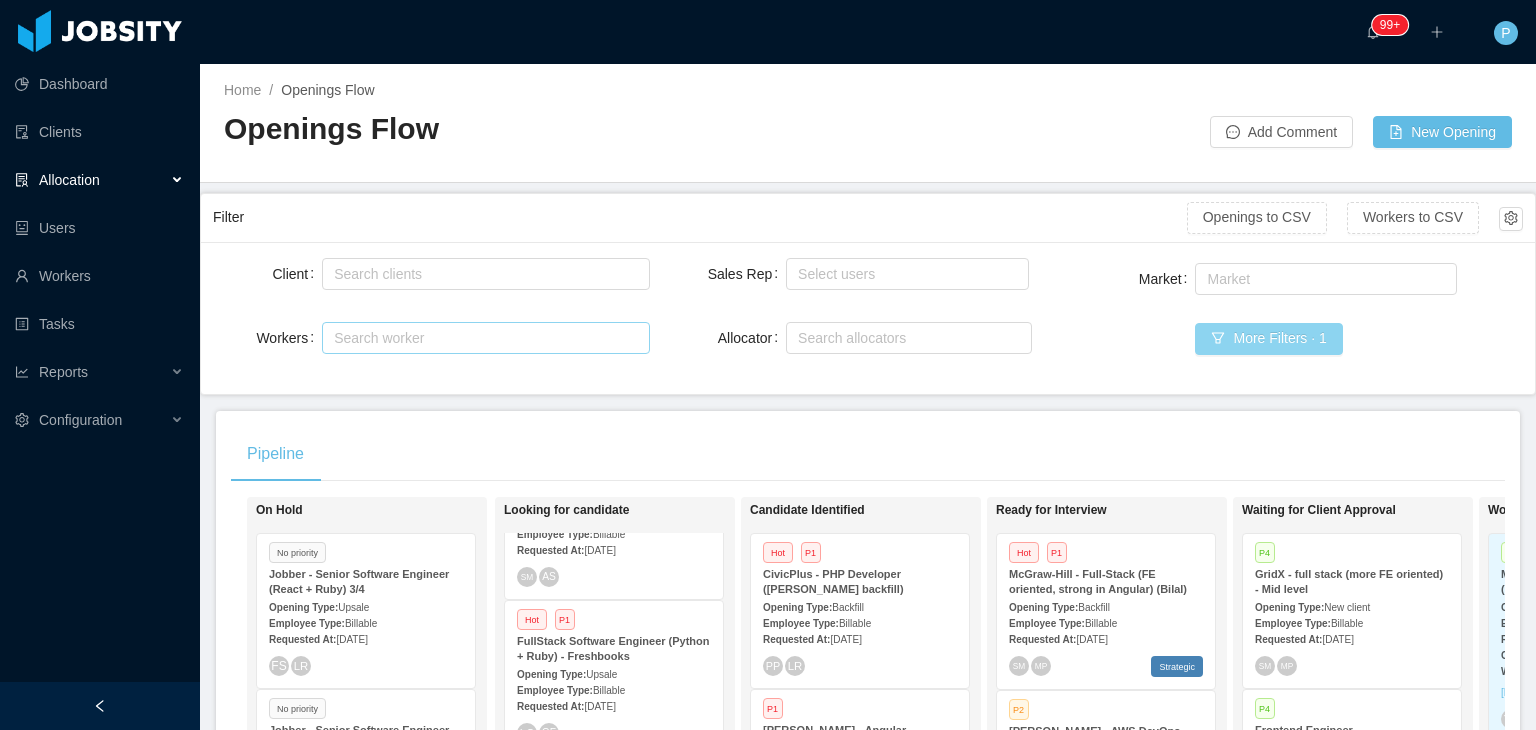 click on "More Filters · 1" at bounding box center [1268, 339] 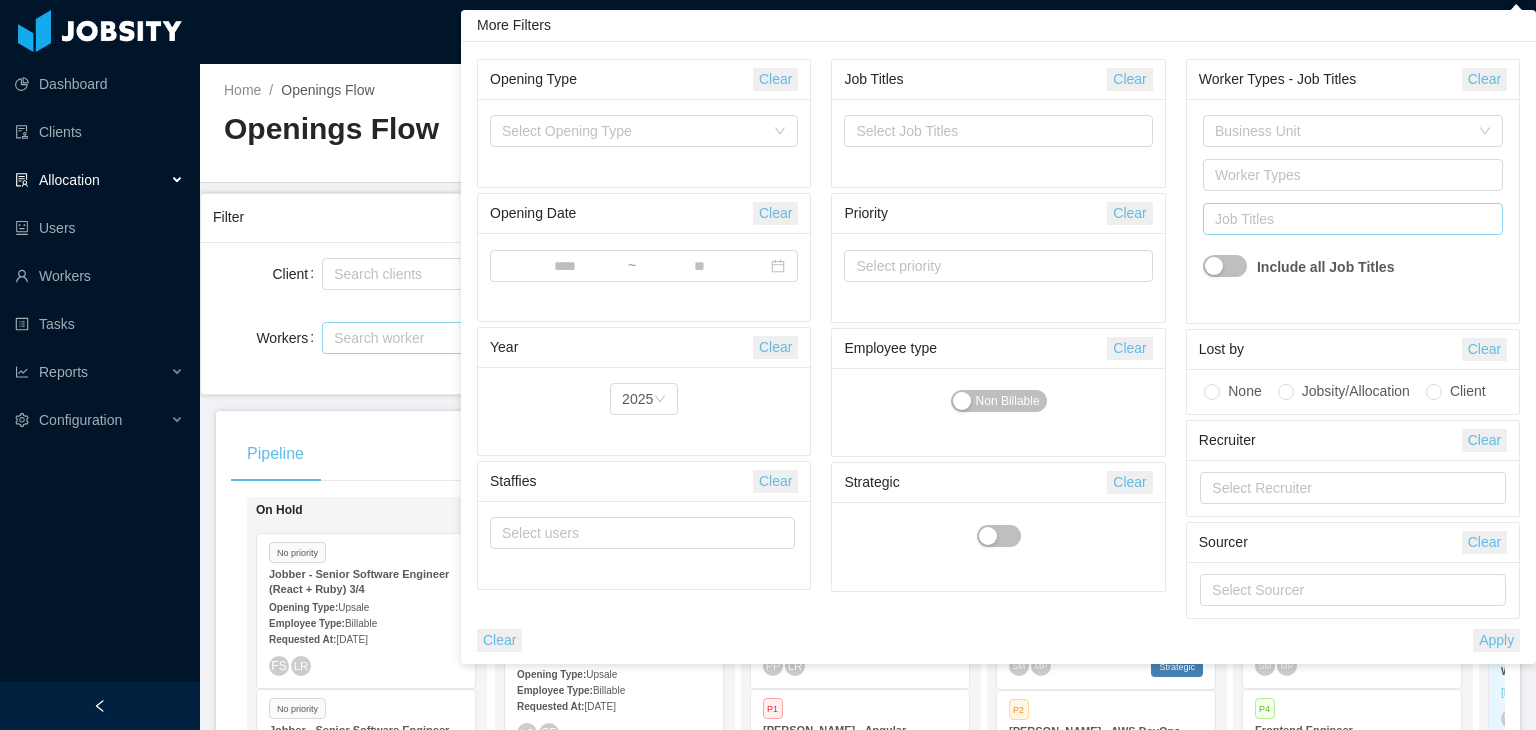 click on "Job Titles" at bounding box center [1348, 219] 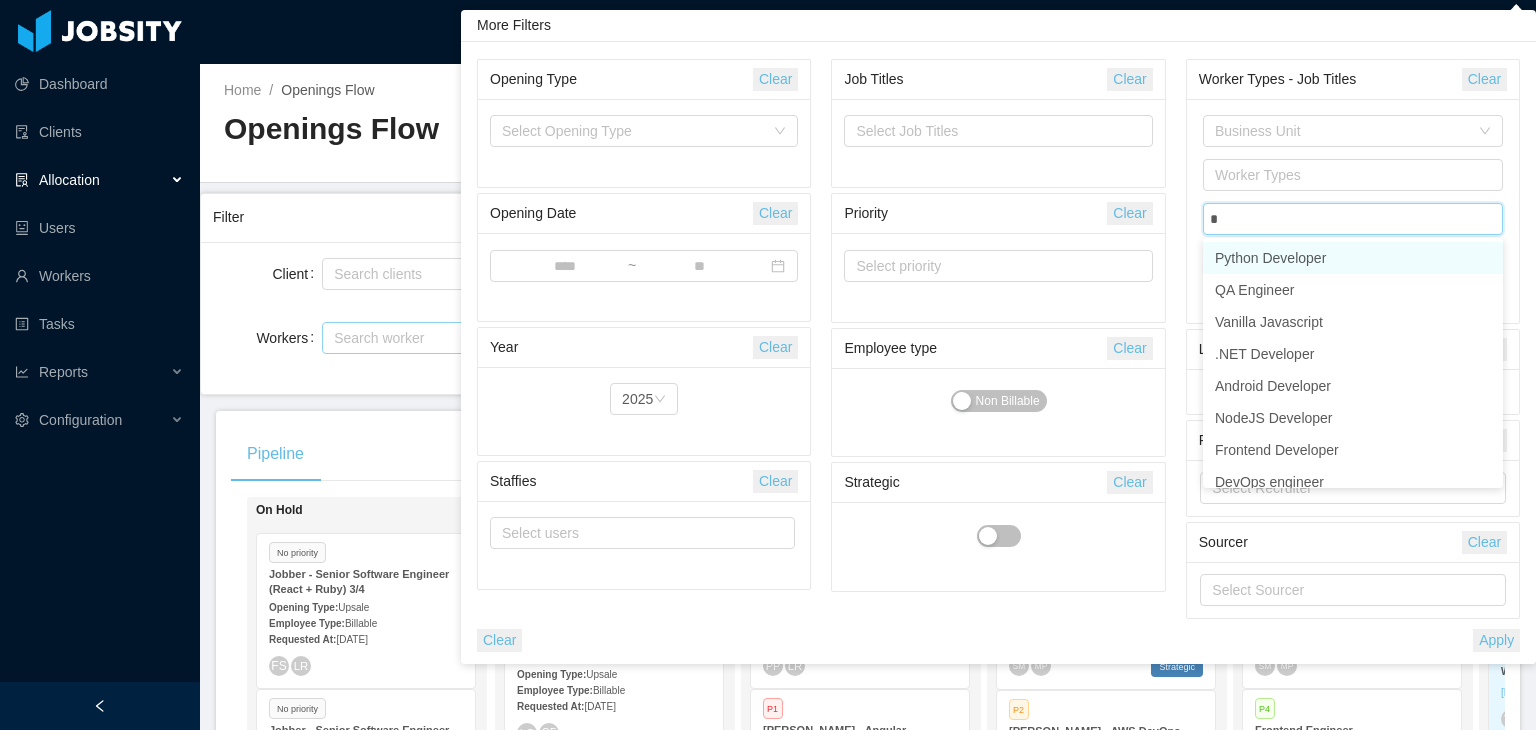 type on "**" 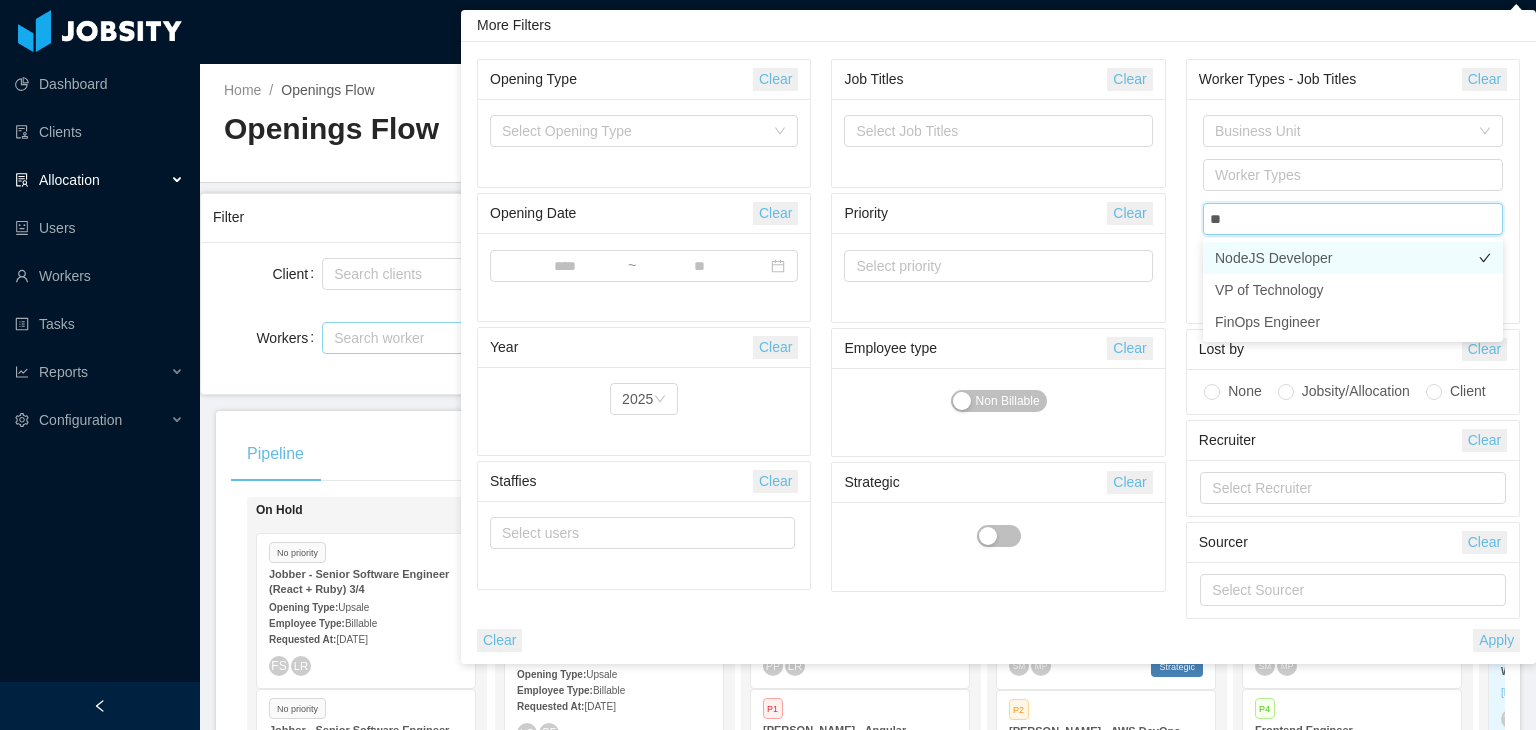 click on "NodeJS Developer" at bounding box center [1353, 258] 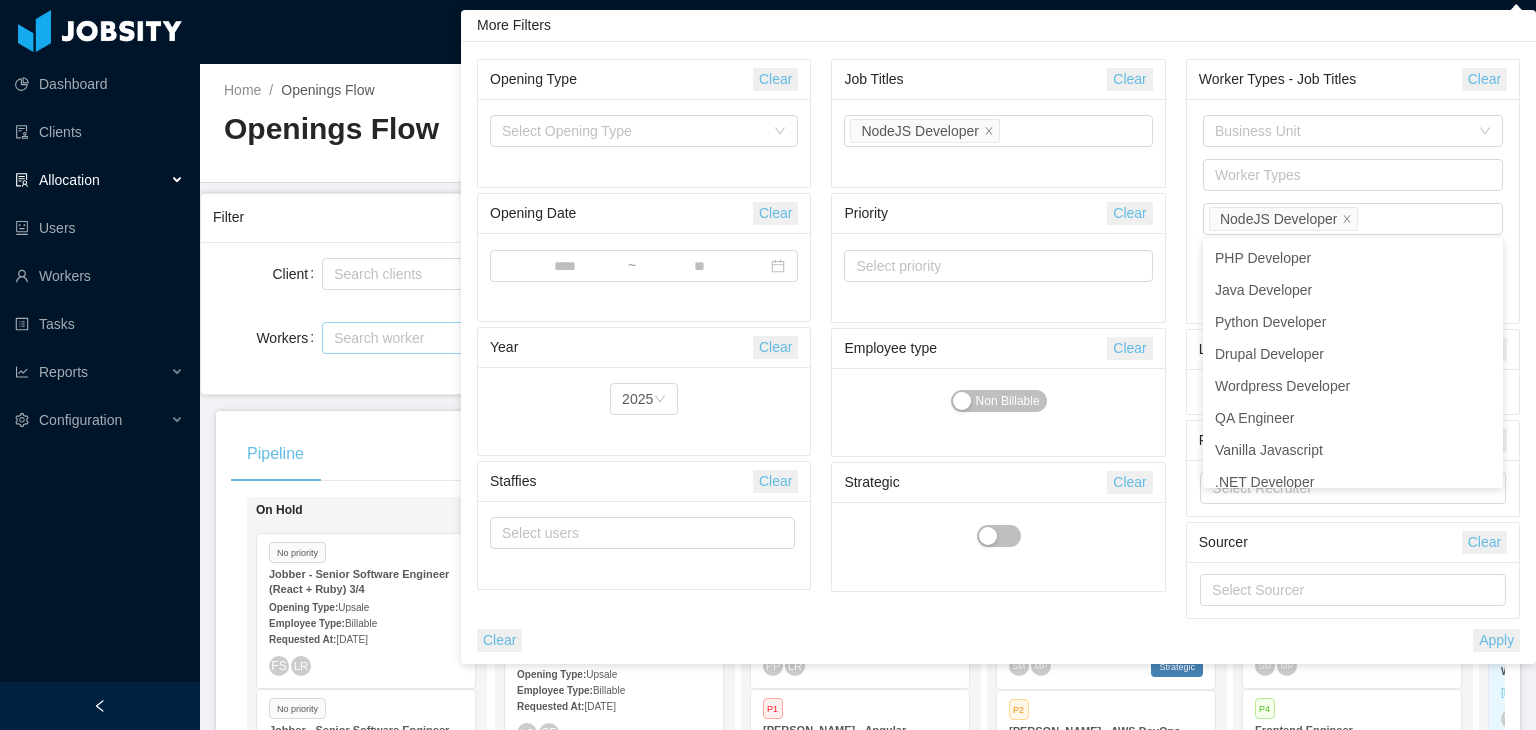 click on "Apply" at bounding box center [1496, 640] 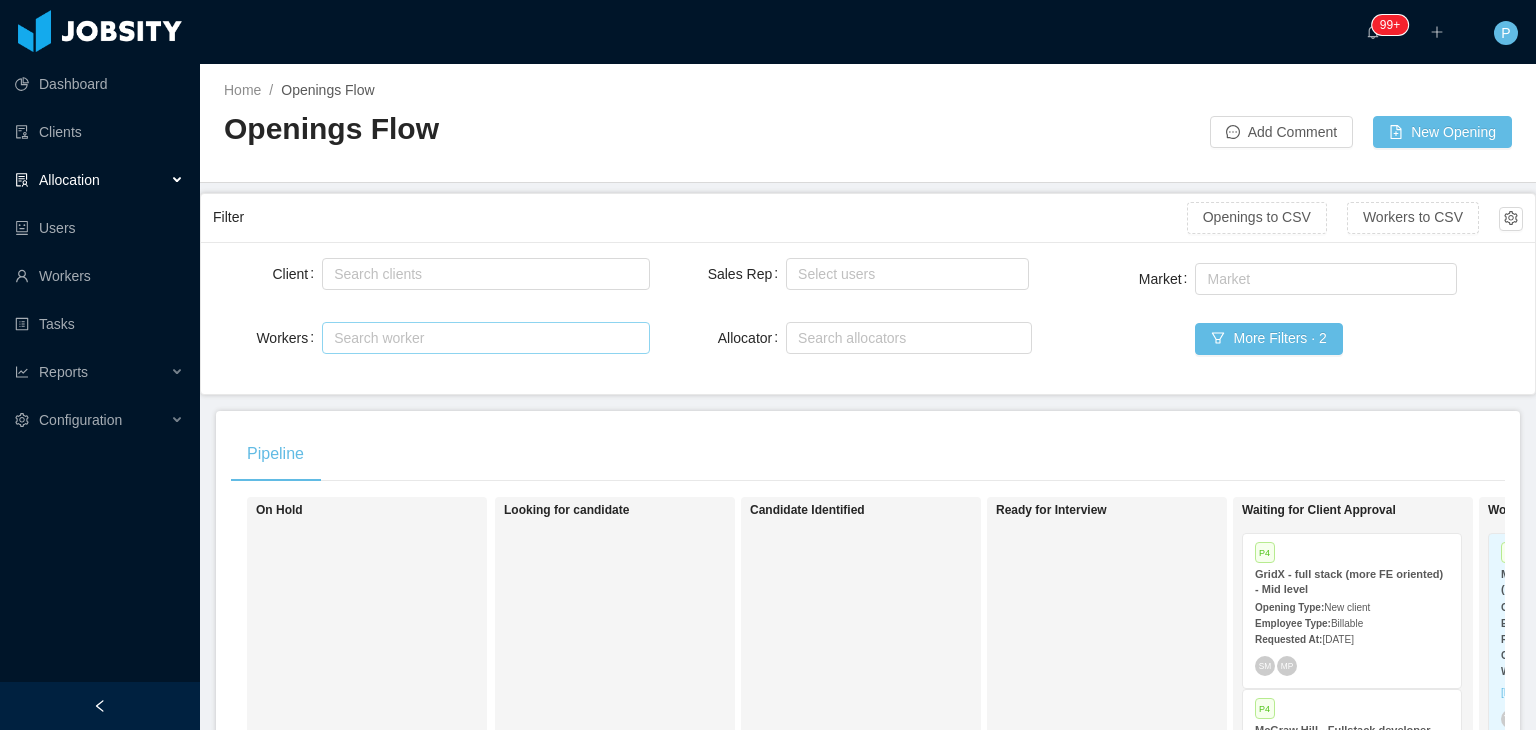 scroll, scrollTop: 0, scrollLeft: 0, axis: both 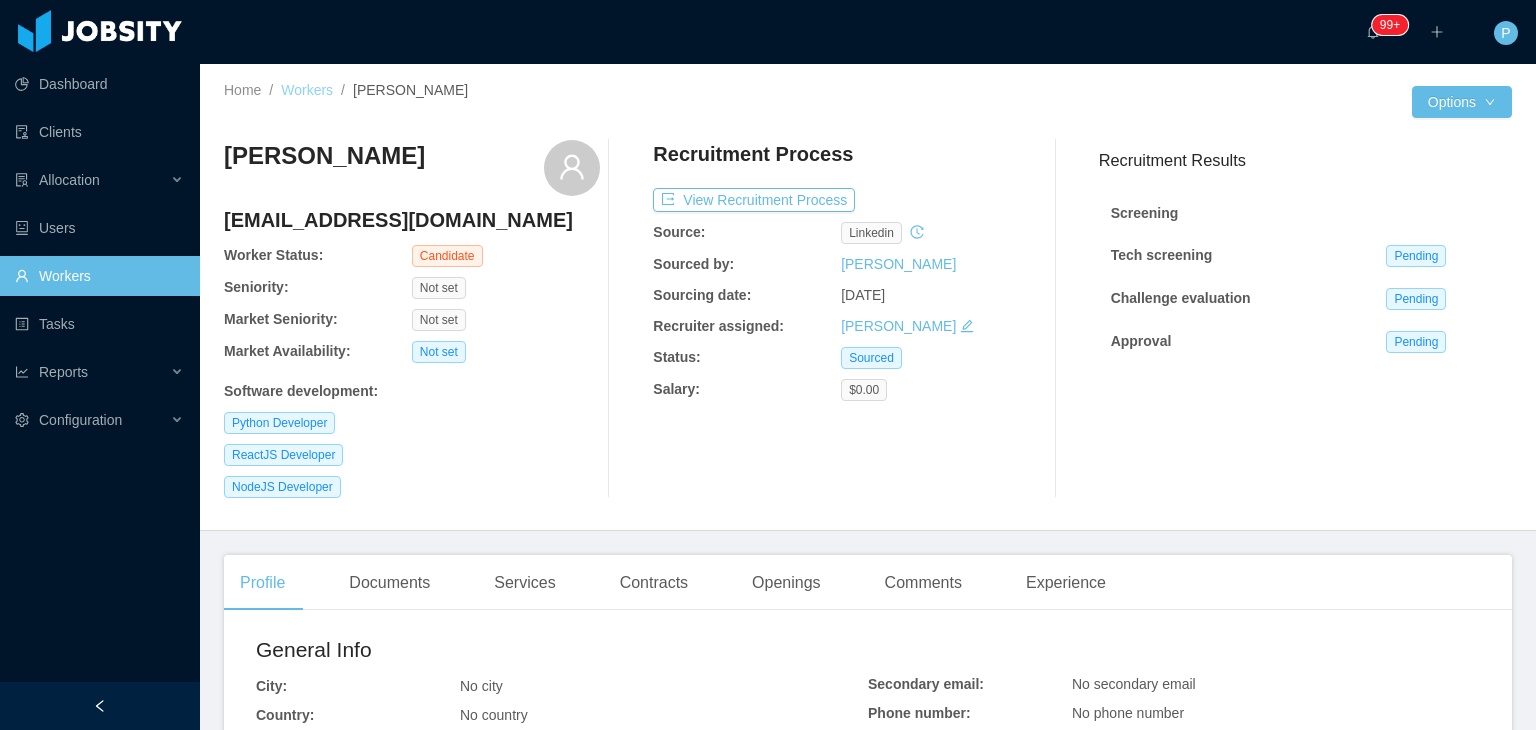 click on "Workers" at bounding box center [307, 90] 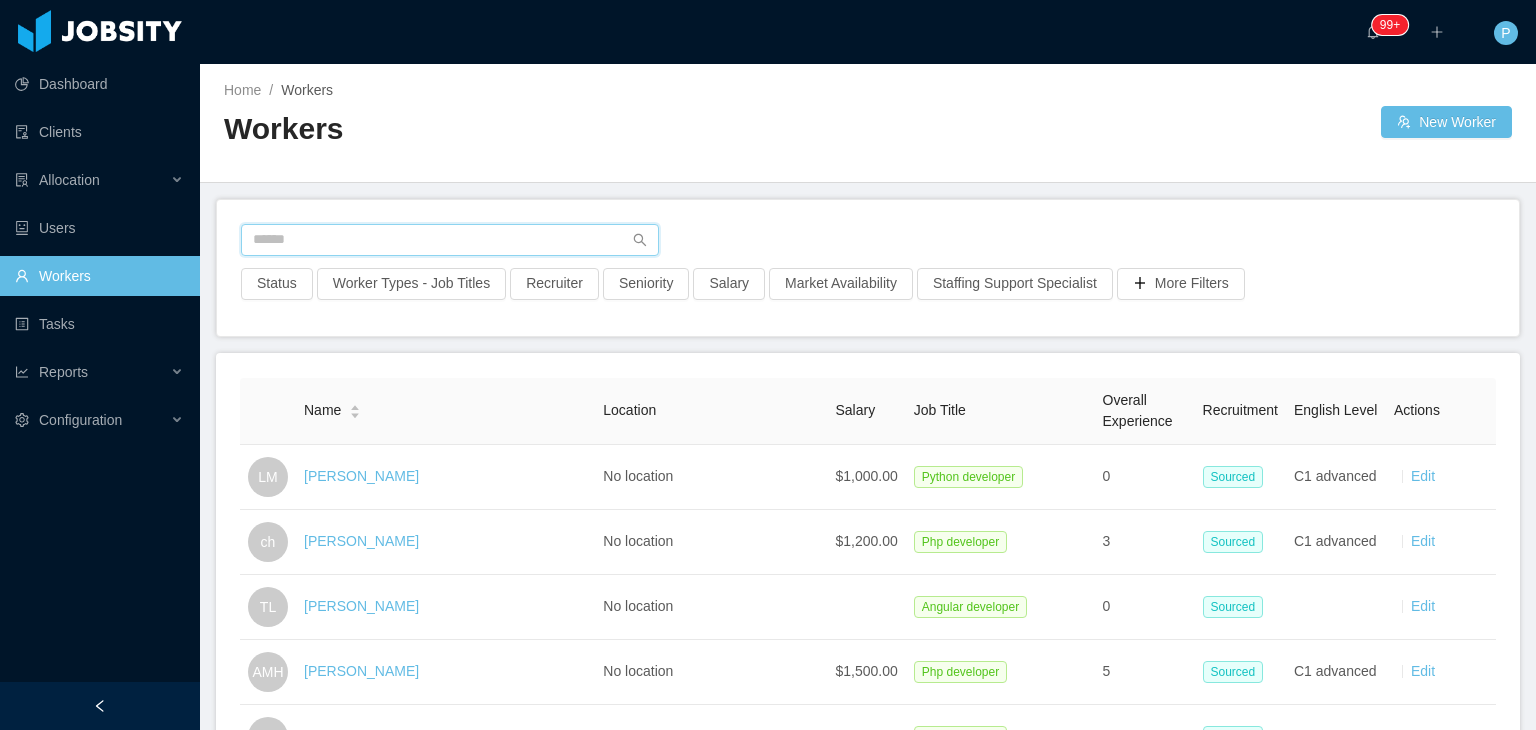 click at bounding box center (450, 240) 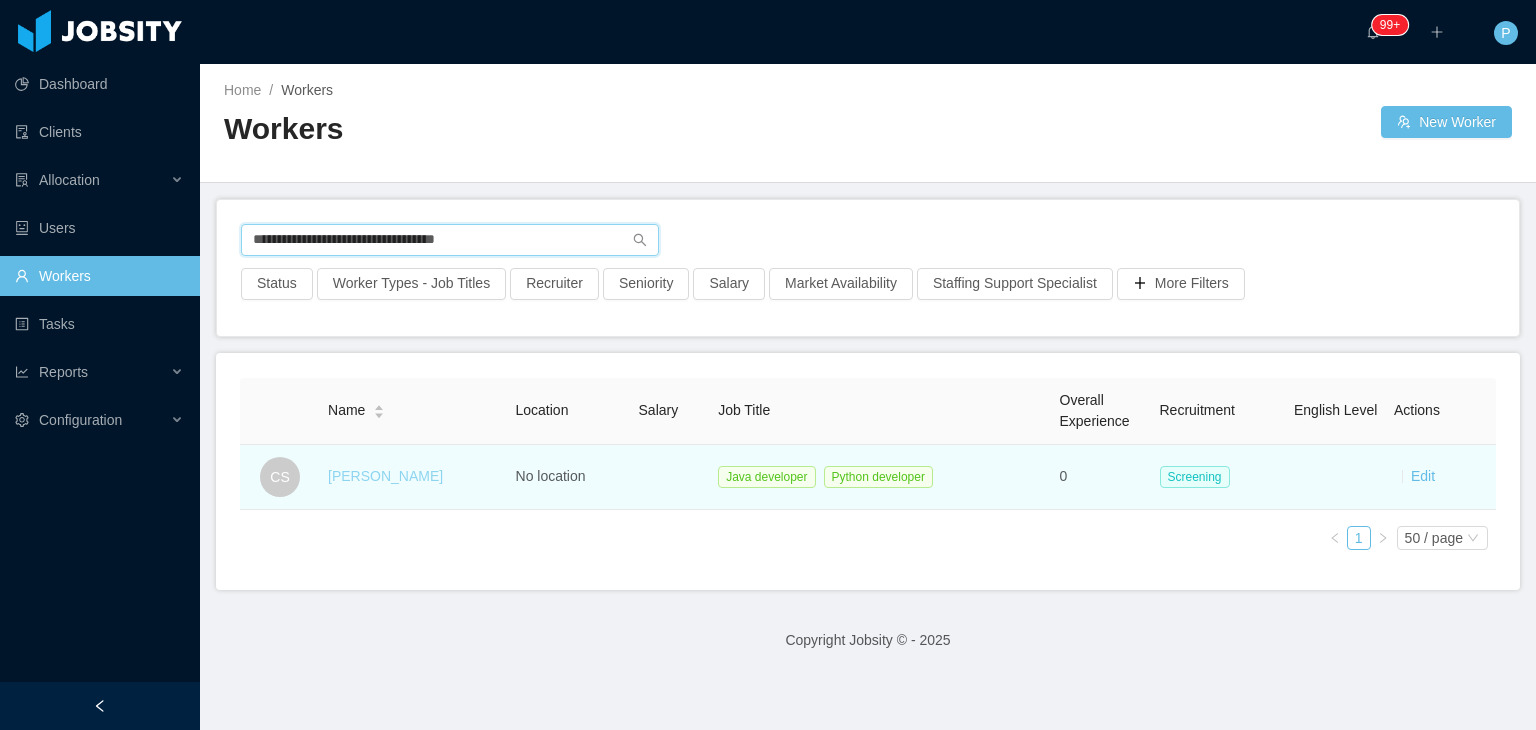 type on "**********" 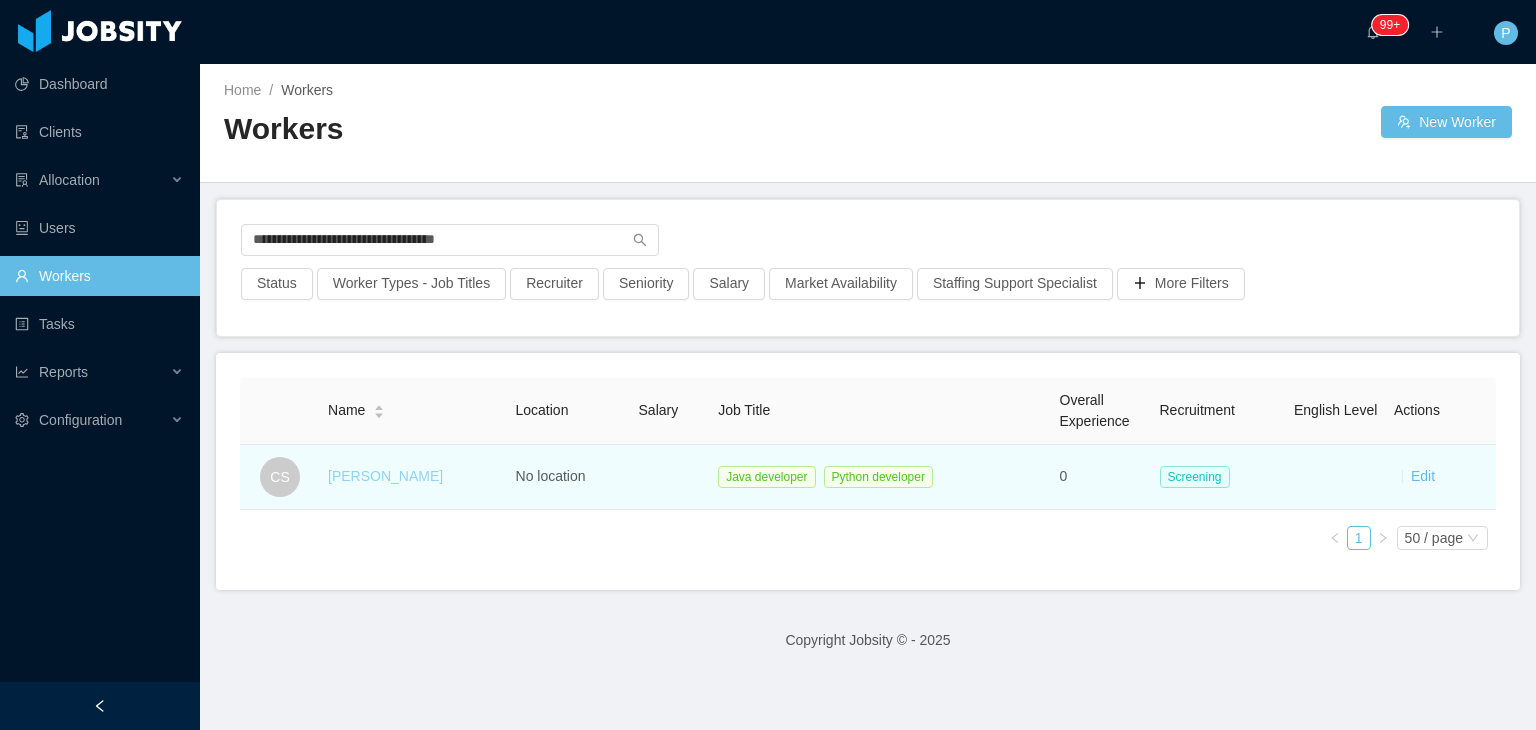 click on "[PERSON_NAME]" at bounding box center (385, 476) 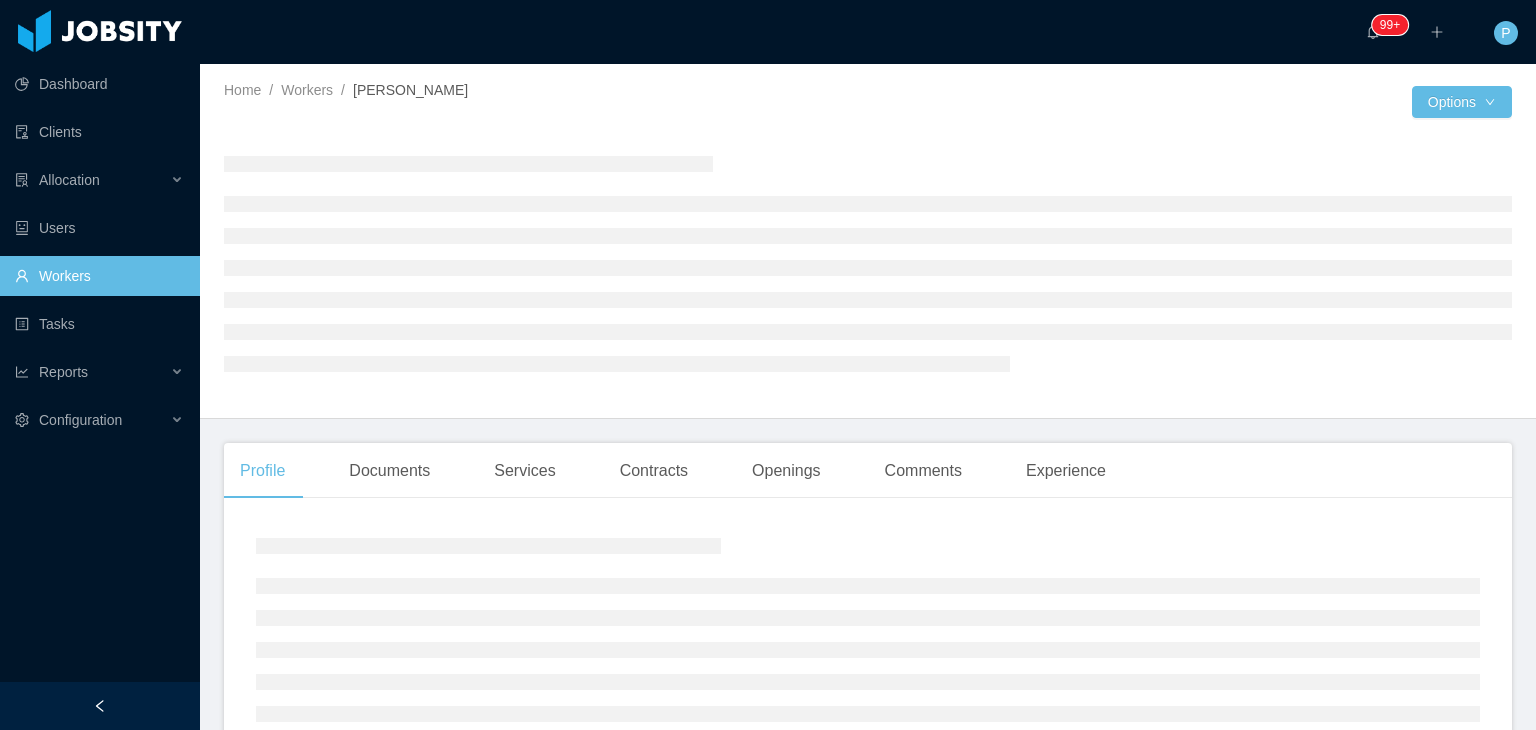 click at bounding box center [868, 263] 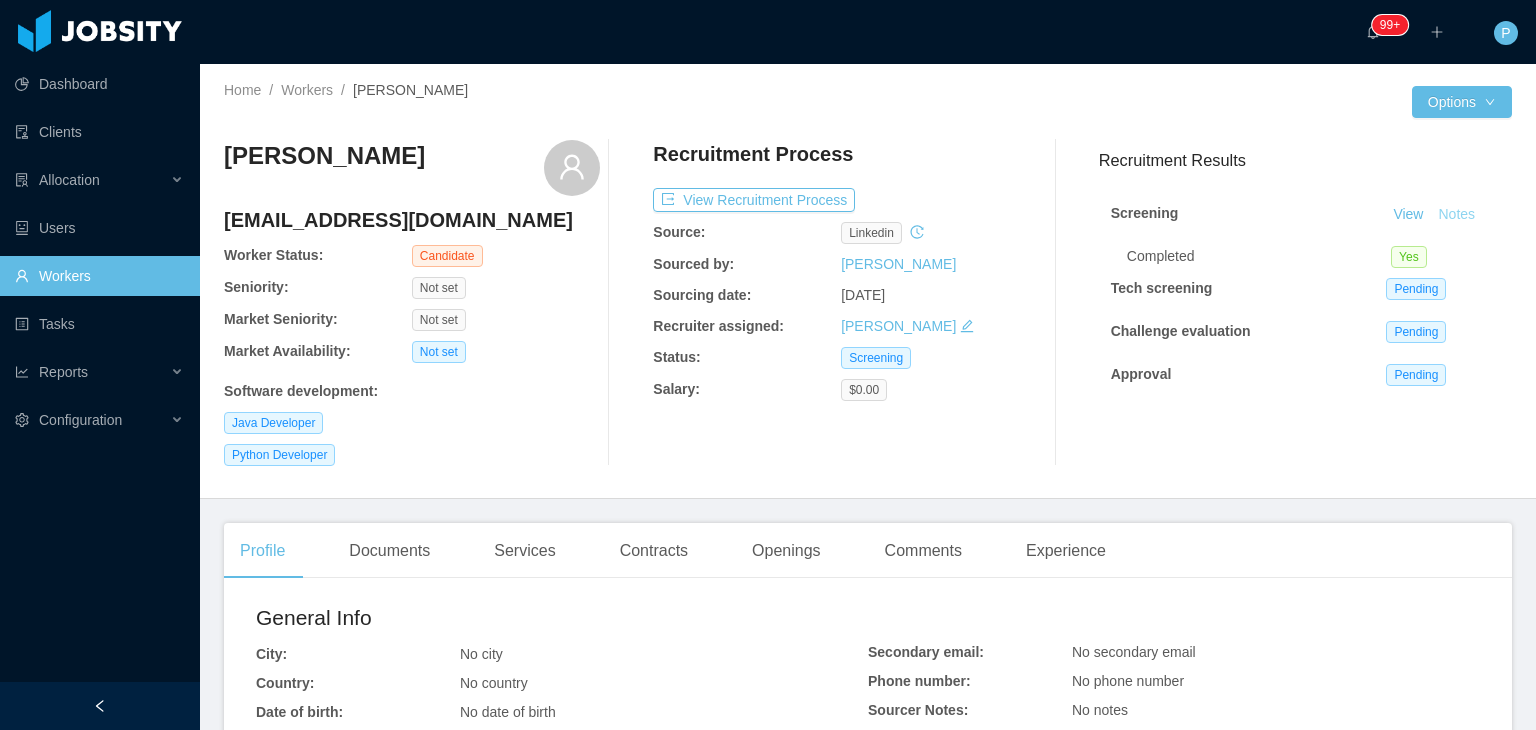 click on "Notes" at bounding box center (1456, 215) 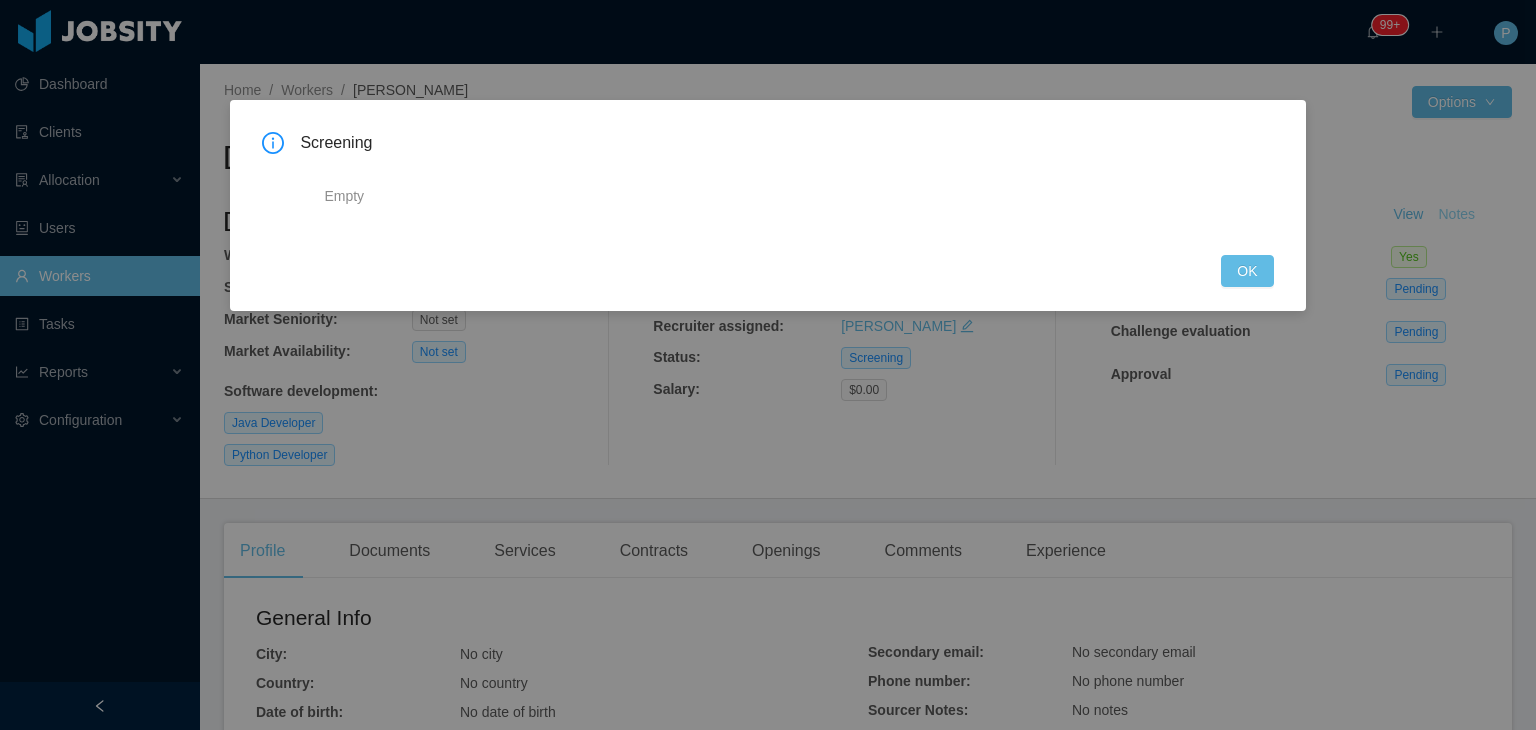click on "Screening Empty OK" at bounding box center (768, 365) 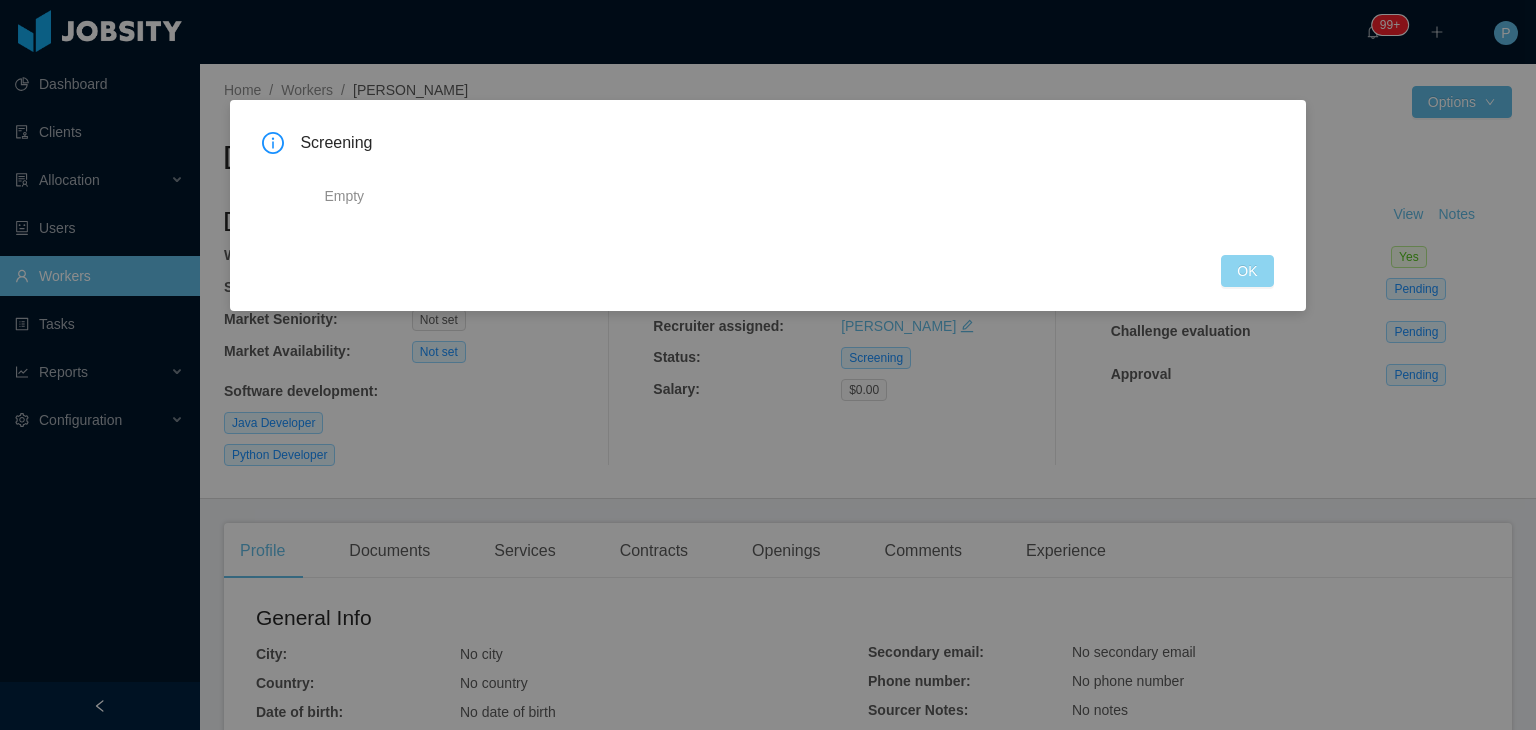 click on "OK" at bounding box center [1247, 271] 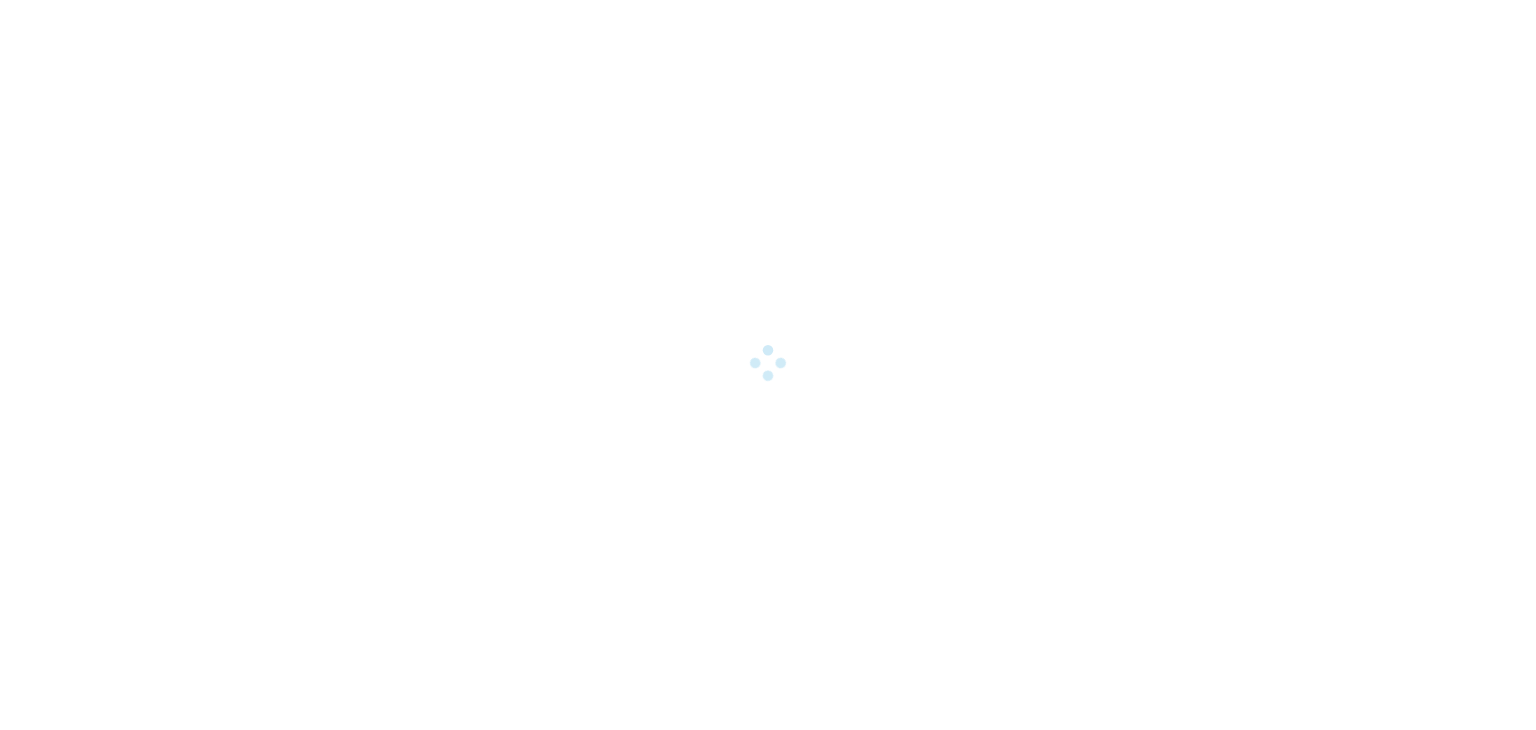 scroll, scrollTop: 0, scrollLeft: 0, axis: both 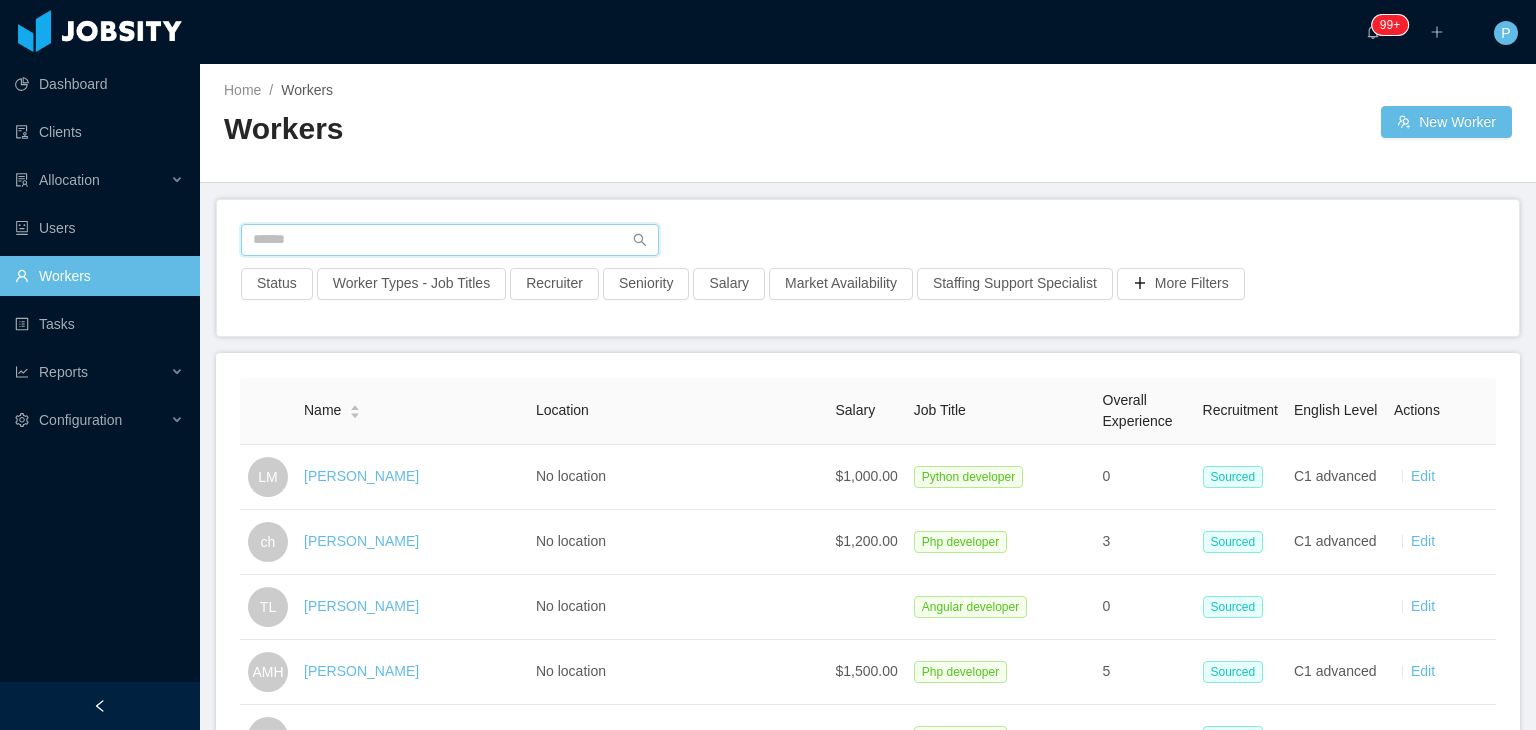 click at bounding box center (450, 240) 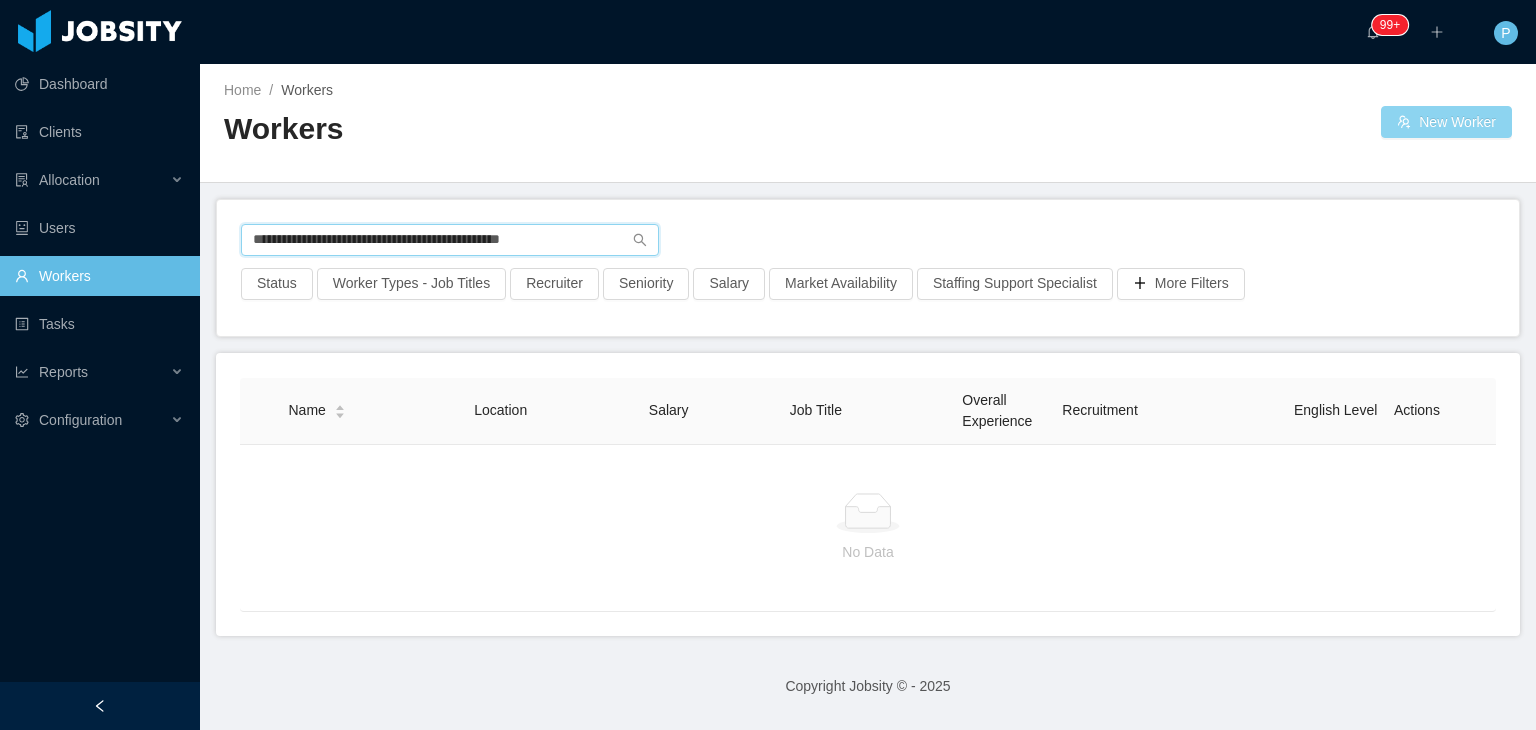 type on "**********" 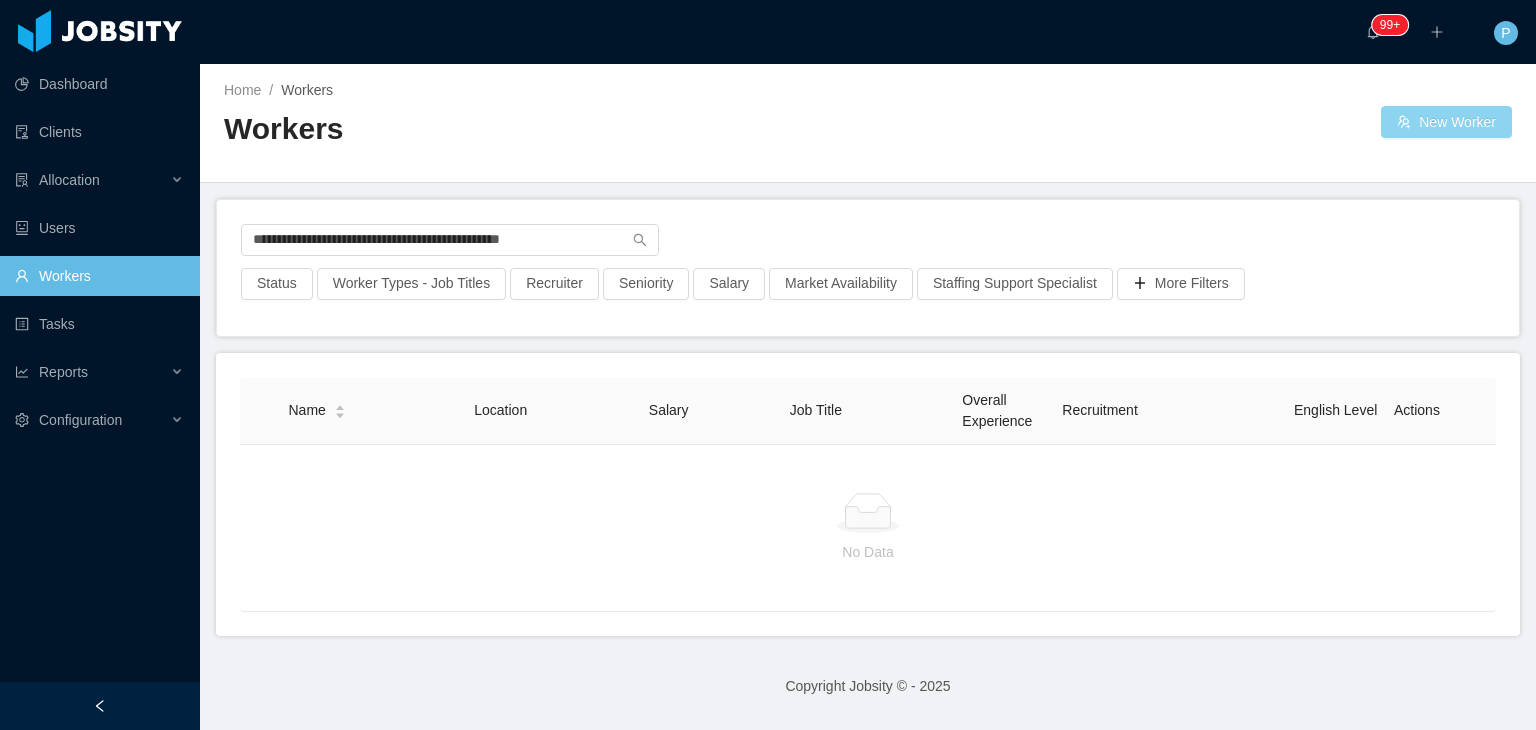 click on "New Worker" at bounding box center [1446, 122] 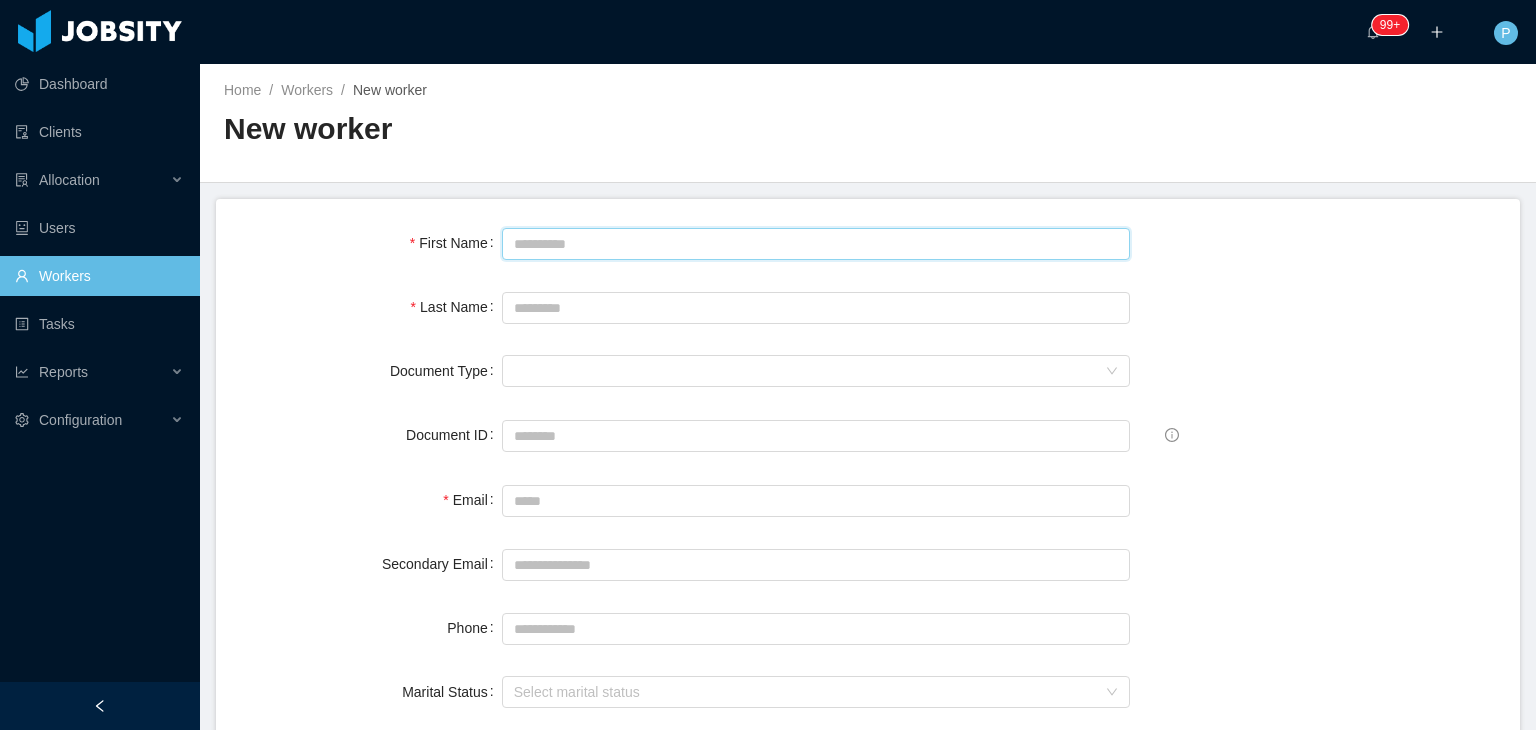 click on "First Name" at bounding box center [816, 244] 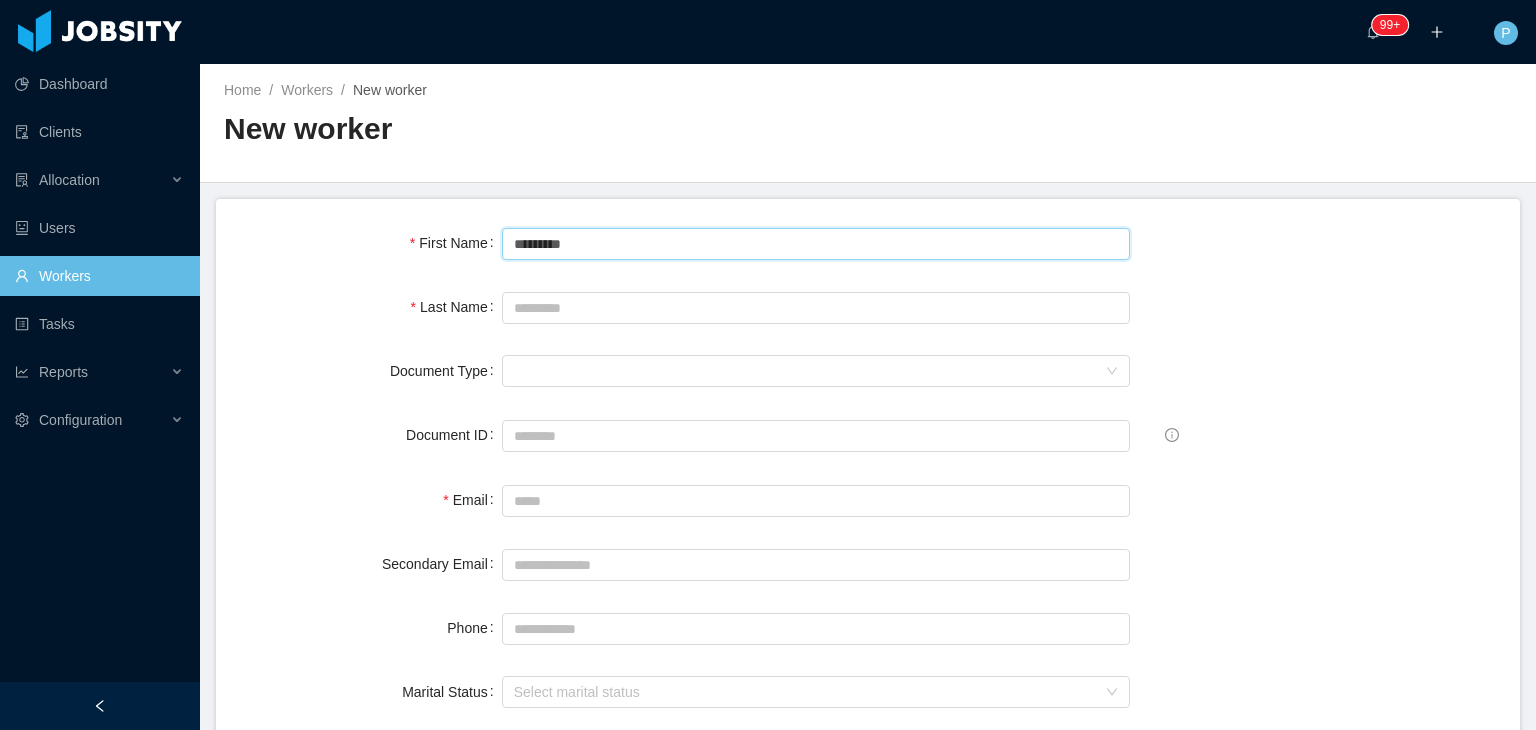 type on "*********" 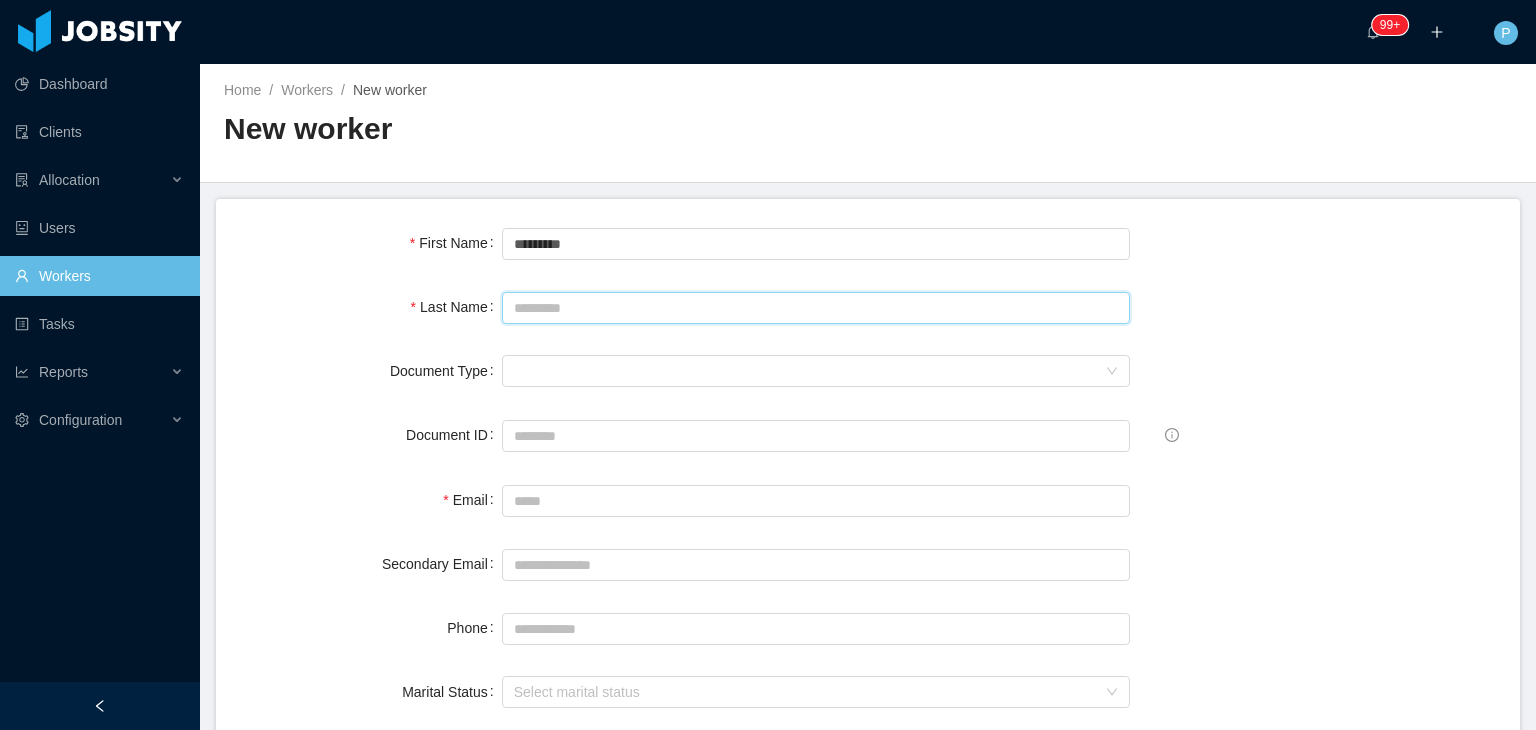 click on "Last Name" at bounding box center (816, 308) 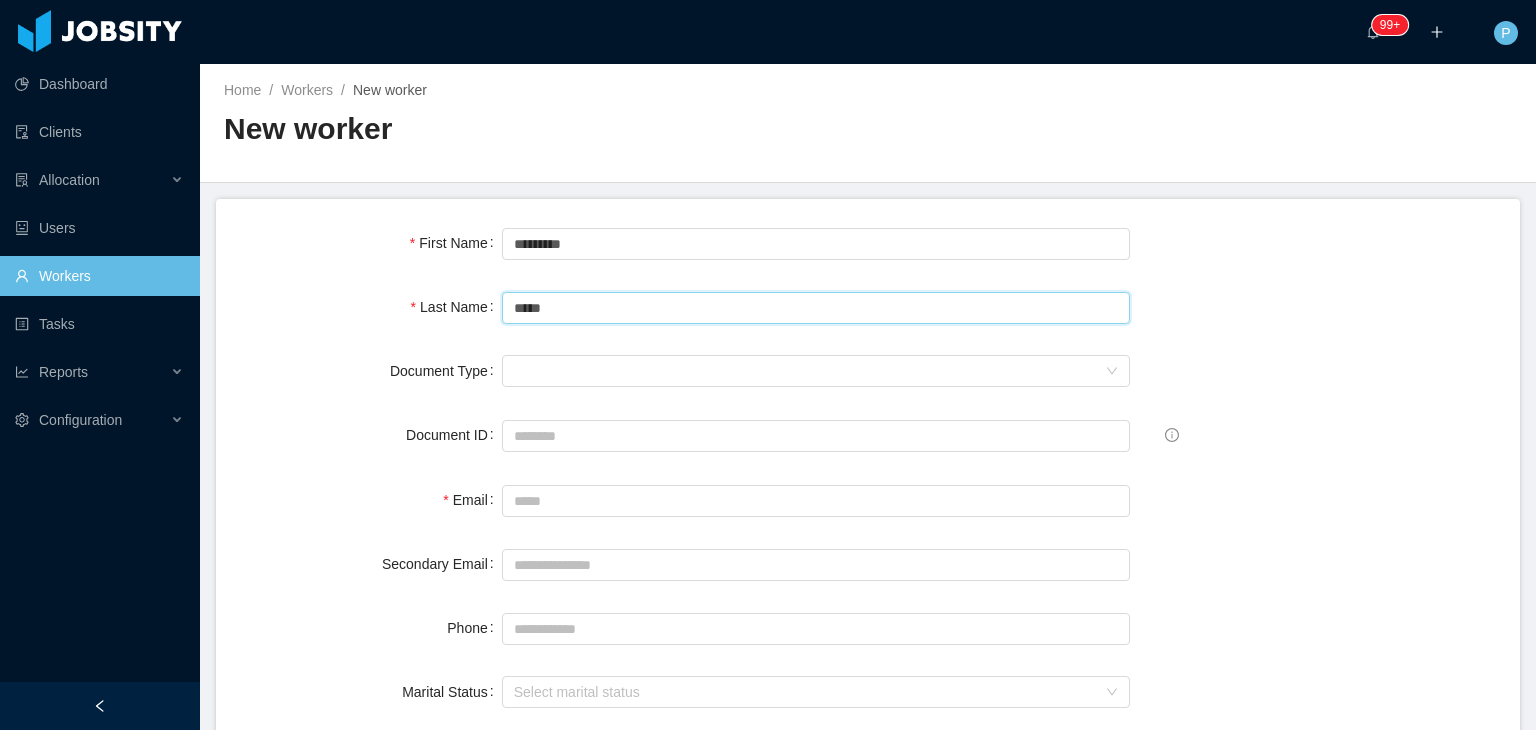 type on "*****" 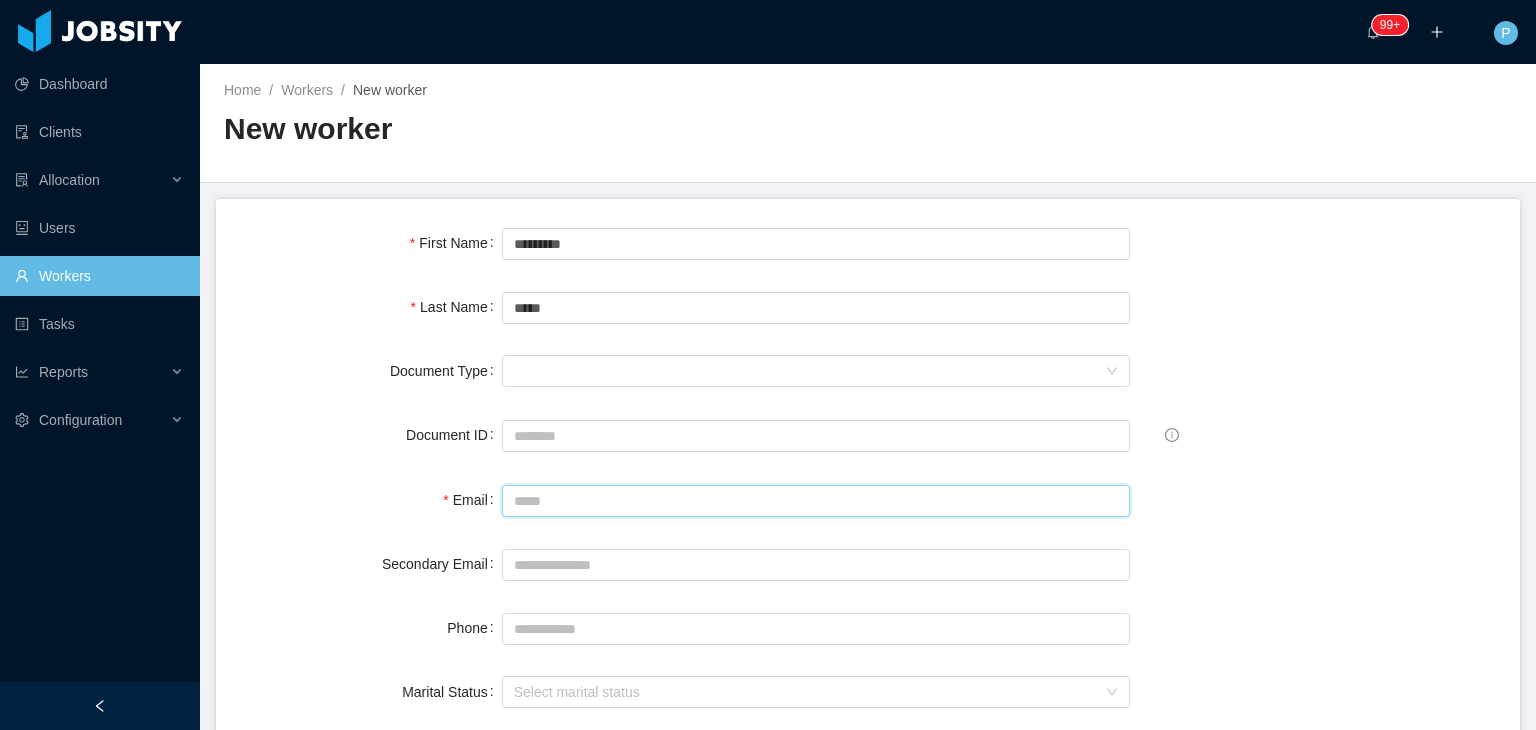 click on "Email" at bounding box center (816, 501) 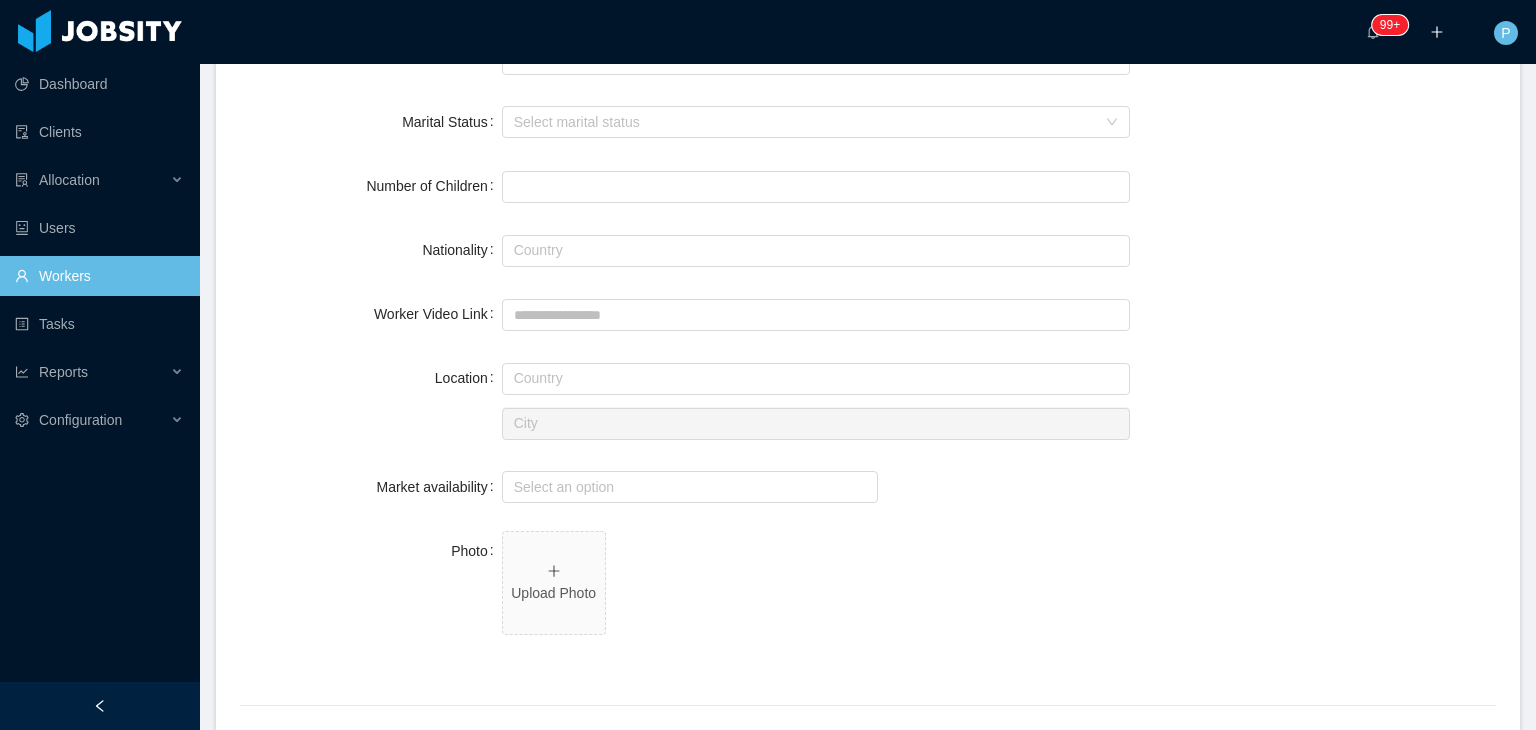 scroll, scrollTop: 624, scrollLeft: 0, axis: vertical 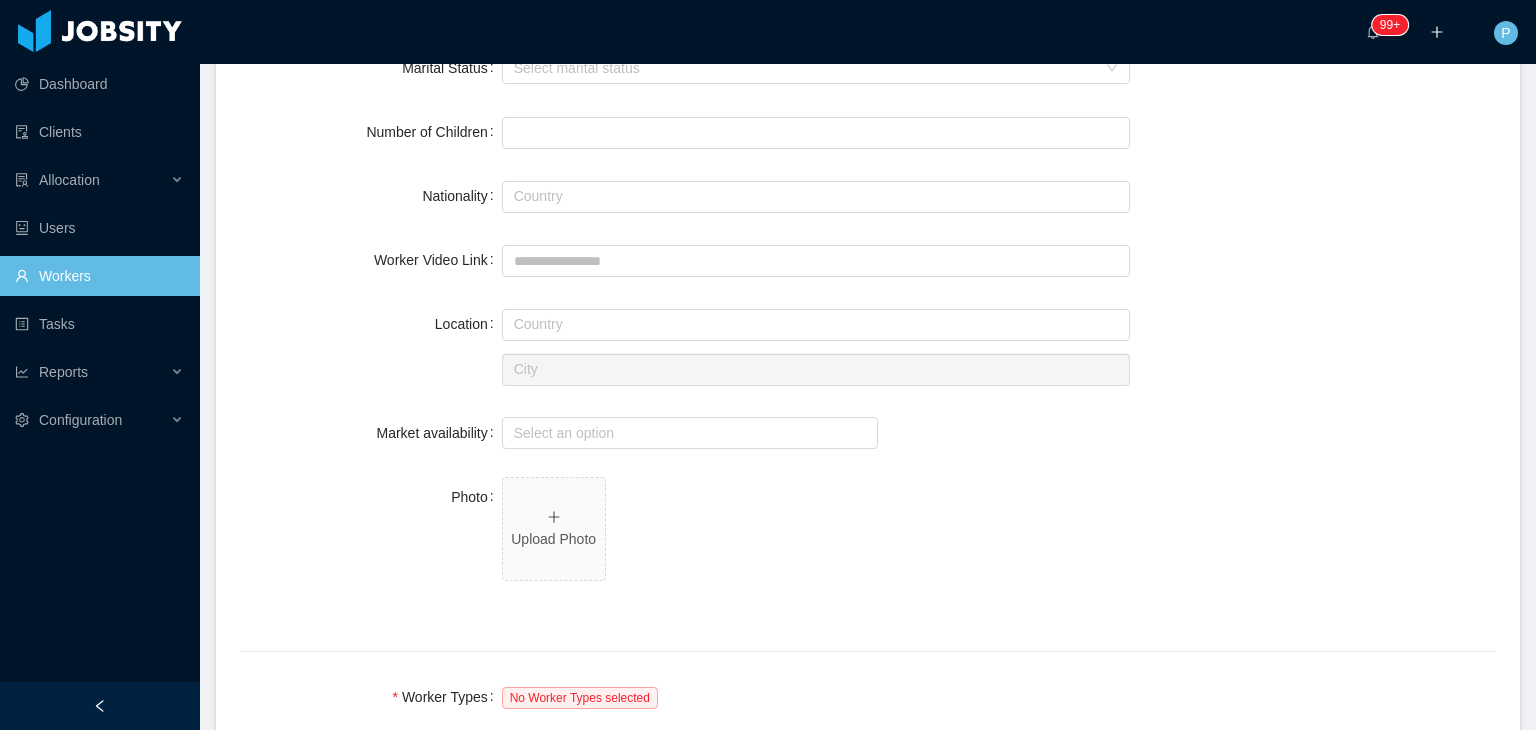 type on "**********" 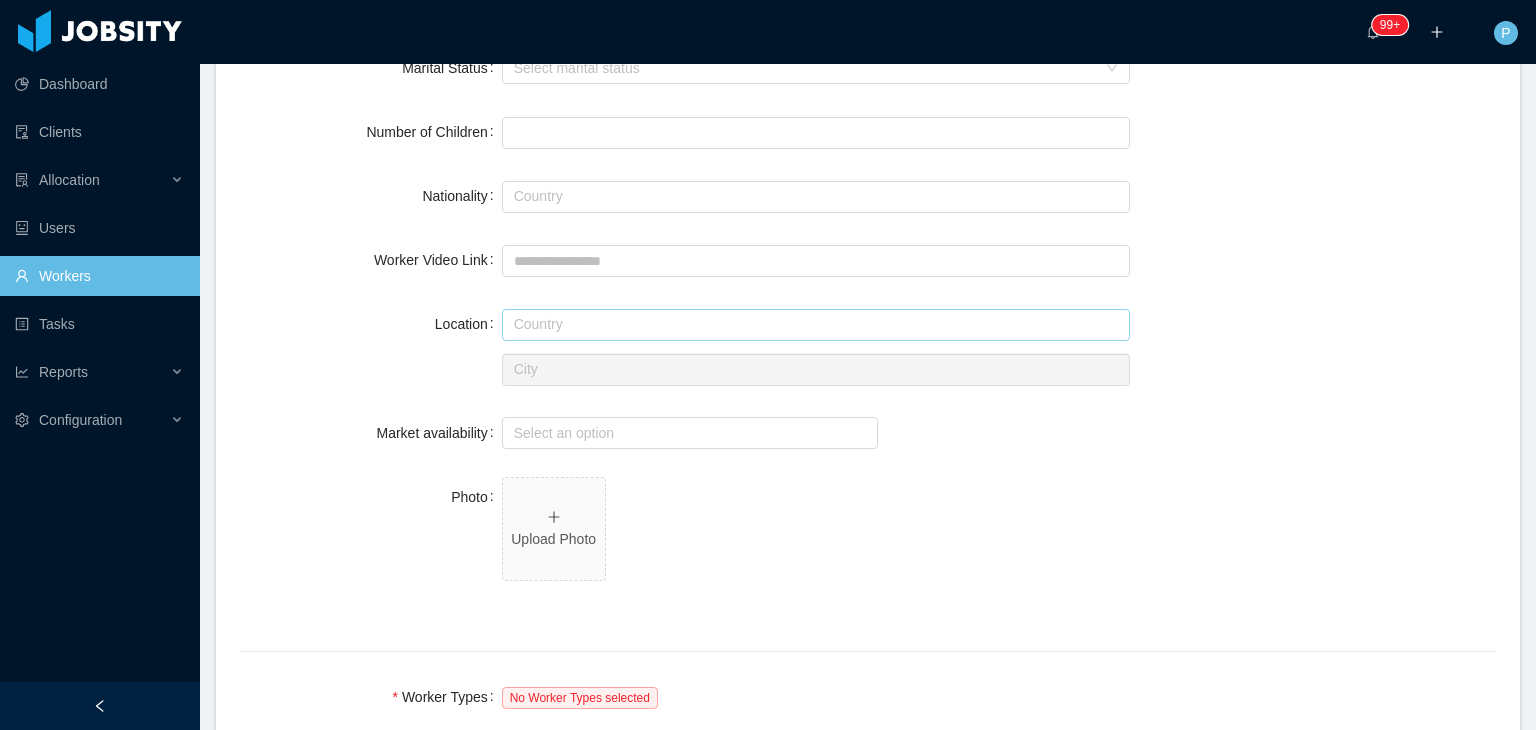click at bounding box center (816, 325) 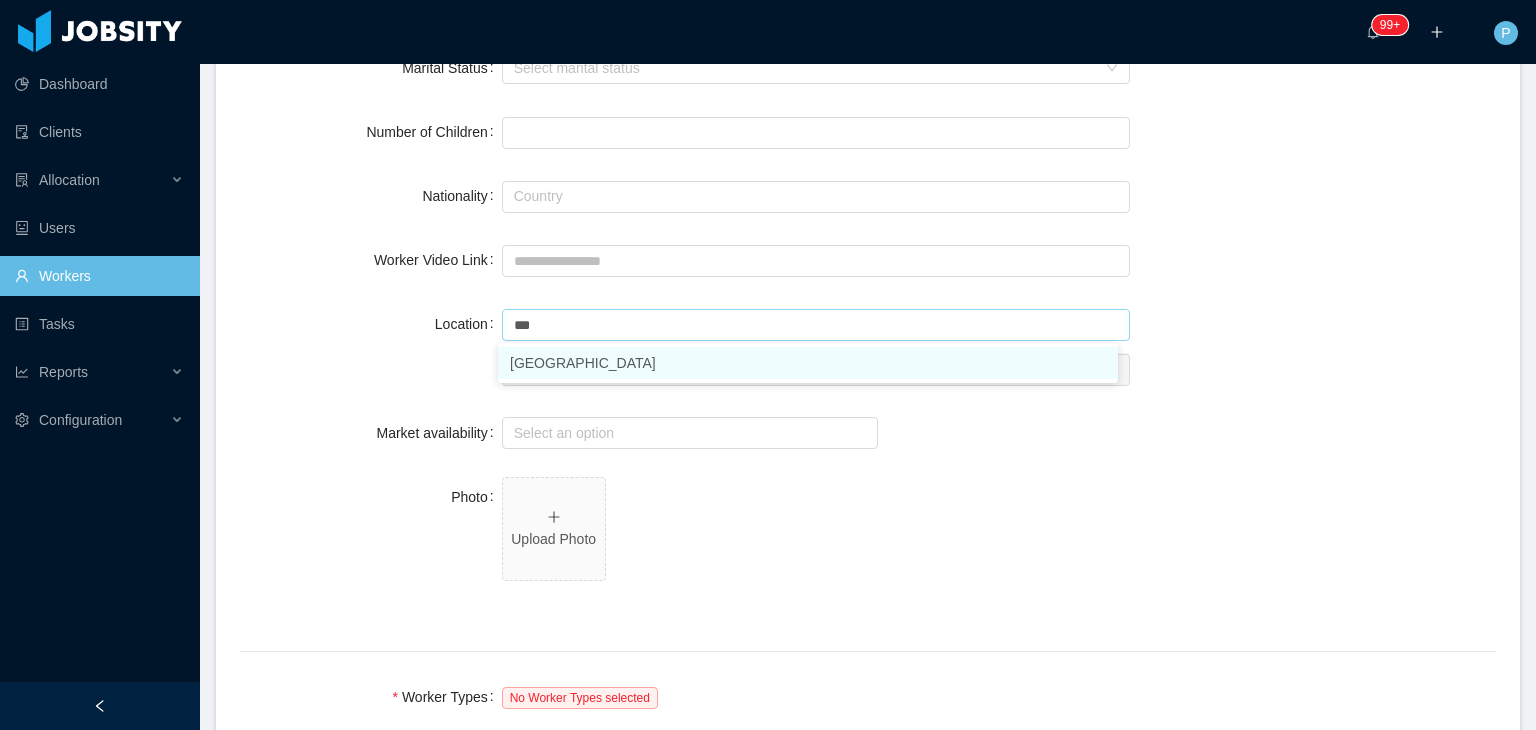 click on "Colombia" at bounding box center [808, 363] 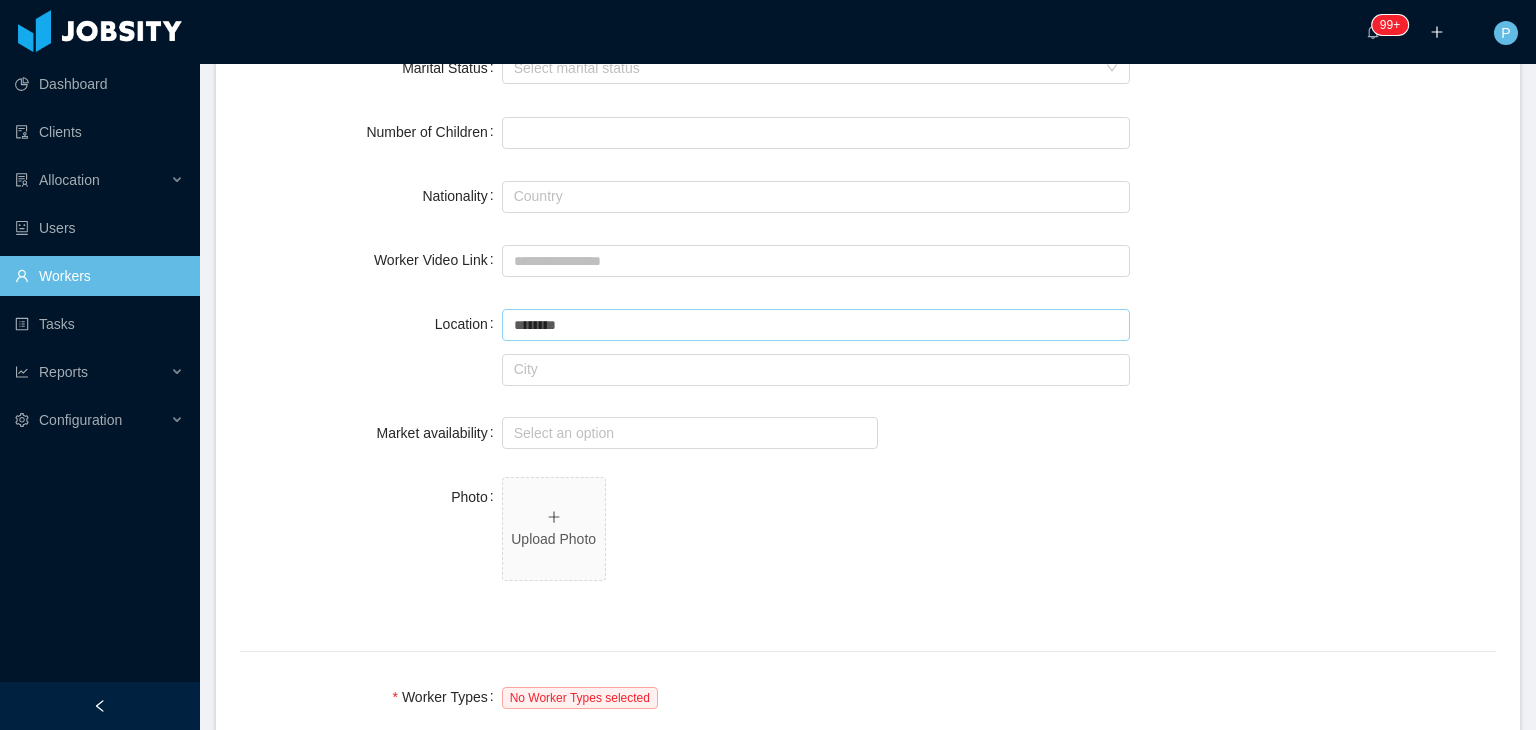 type on "********" 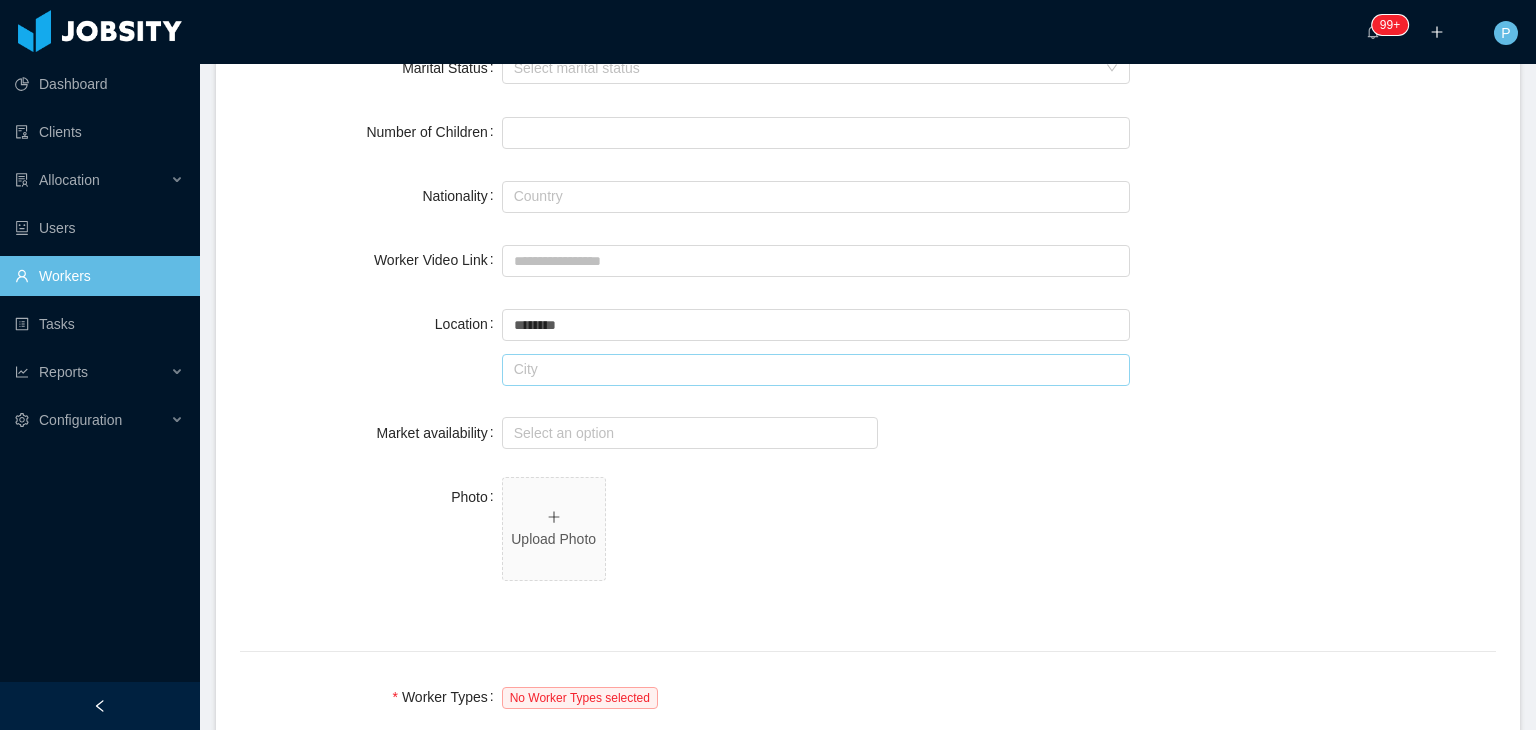 click at bounding box center [816, 370] 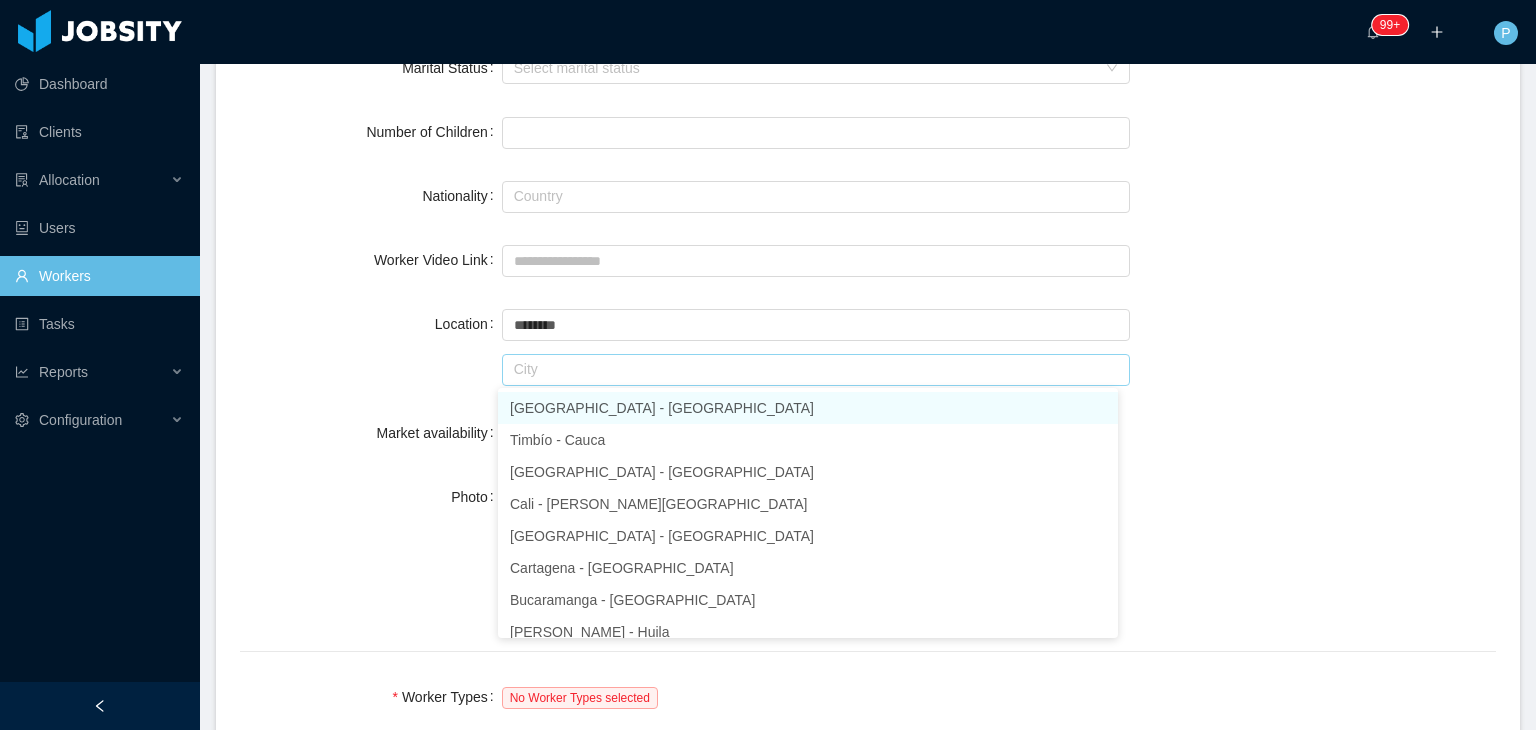 click at bounding box center [816, 370] 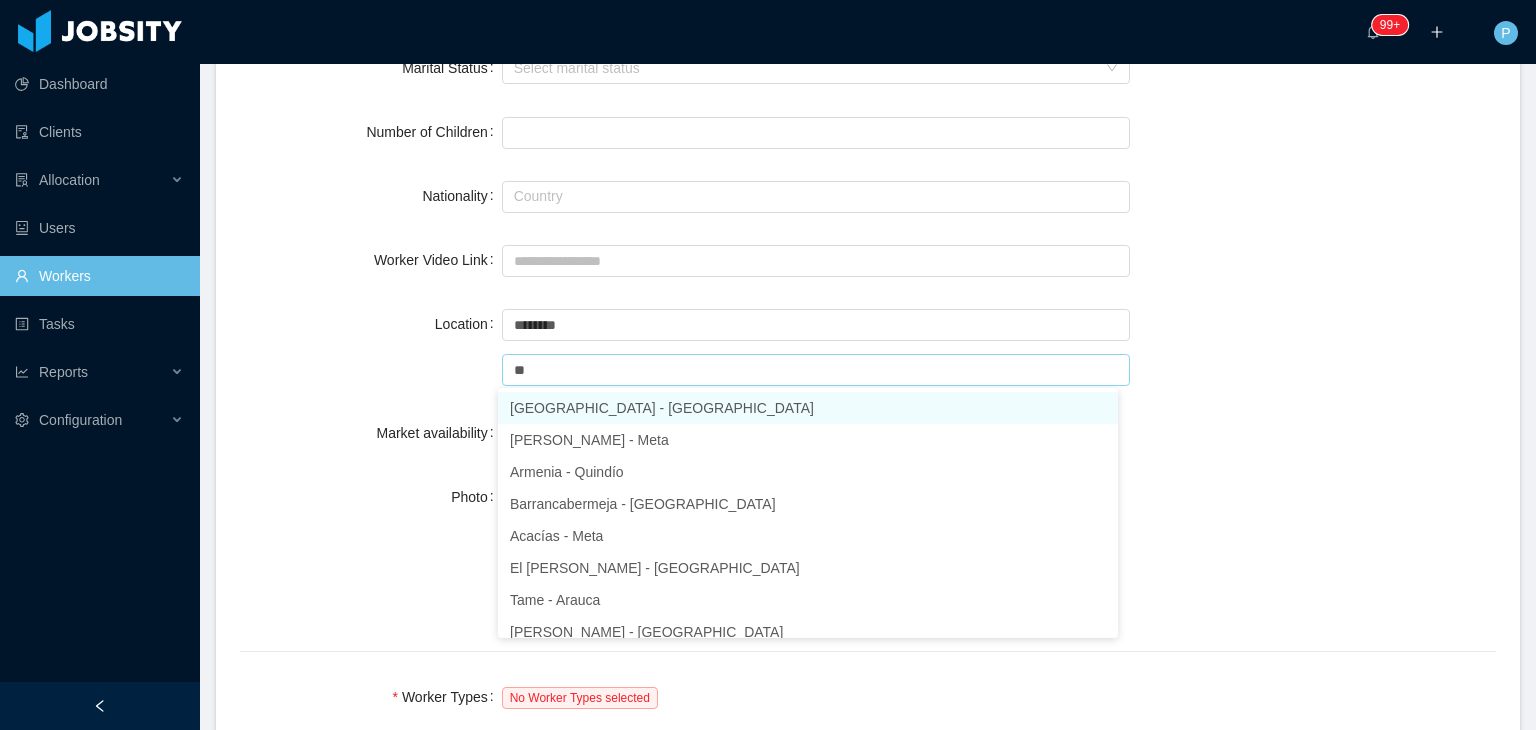 click on "Medellín - Antioquia" at bounding box center [808, 408] 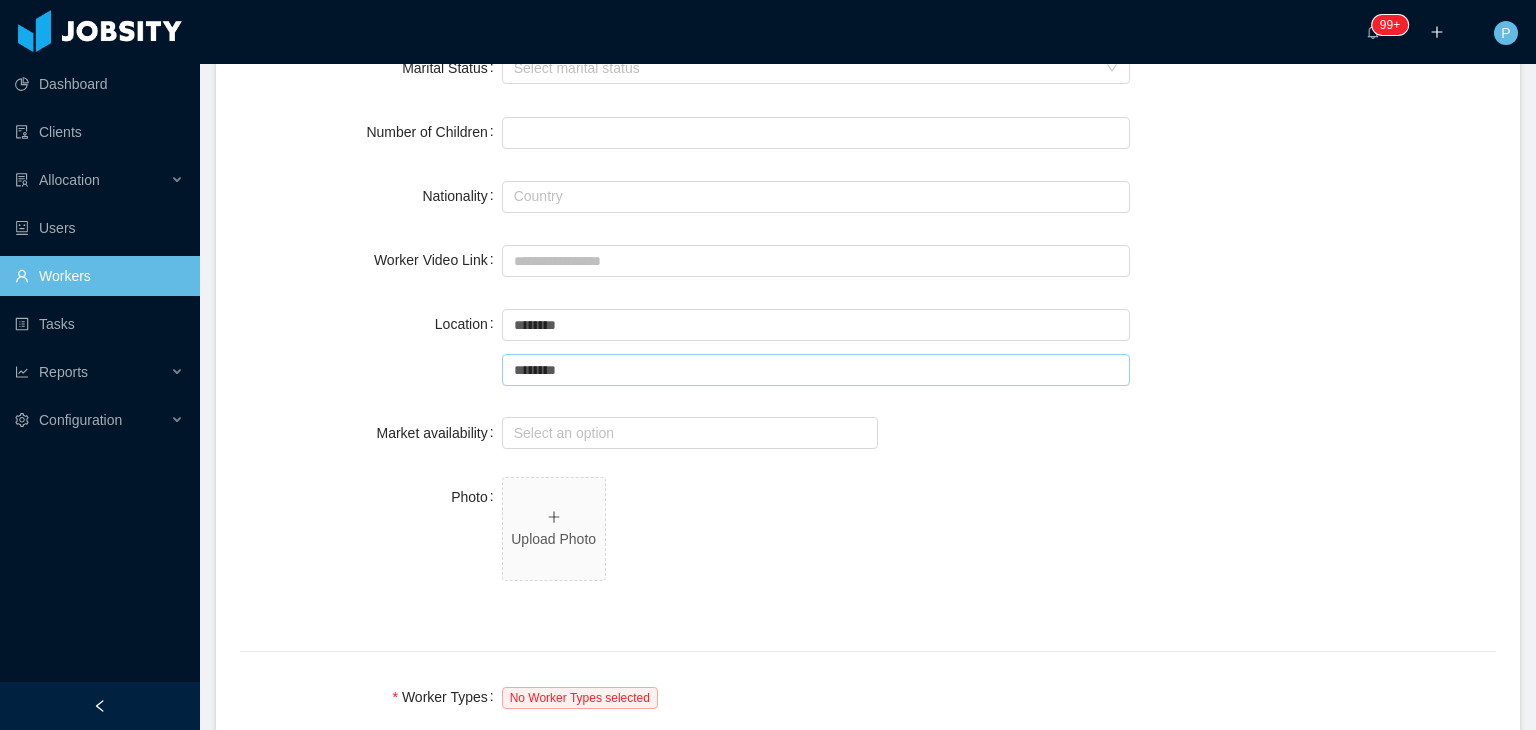 type on "********" 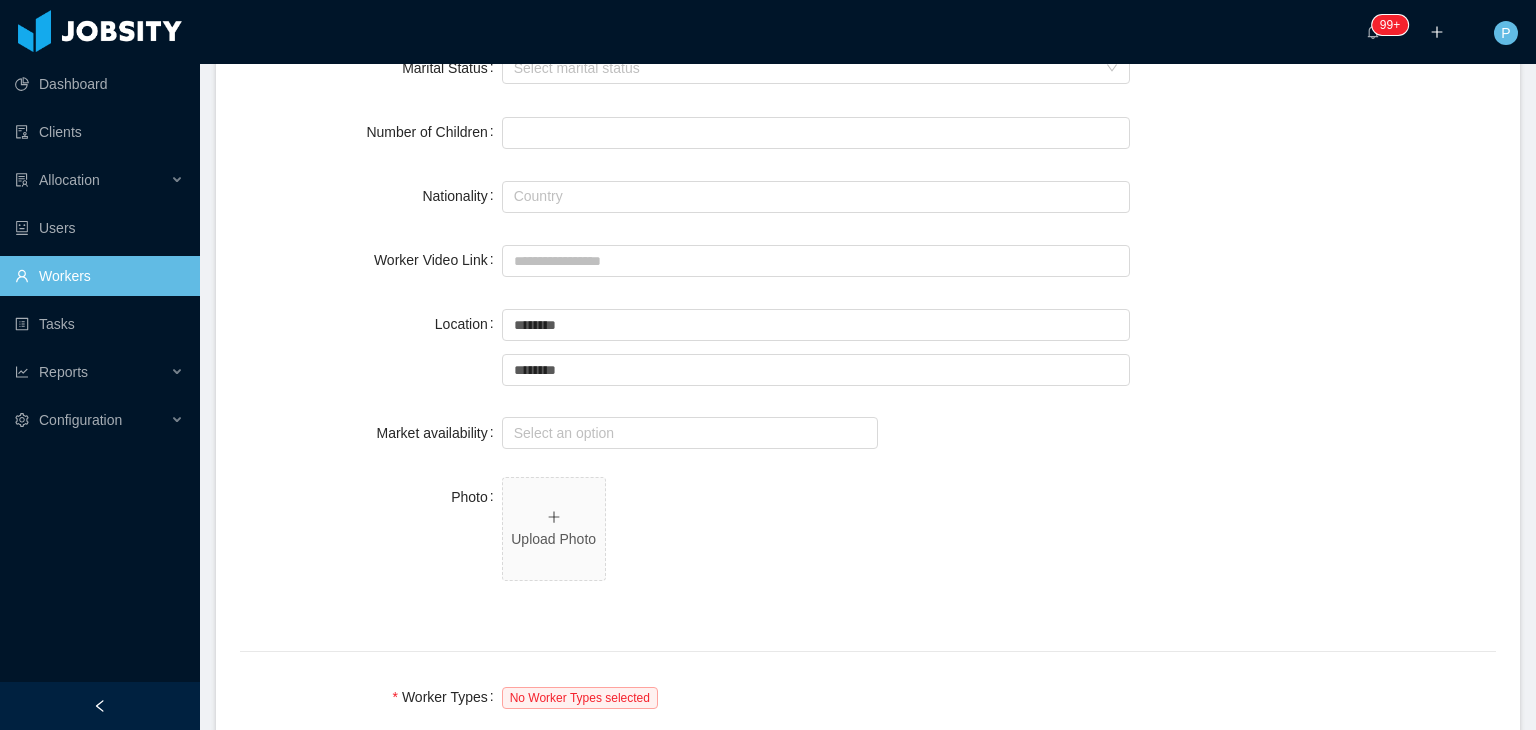 click on "**********" at bounding box center [868, 781] 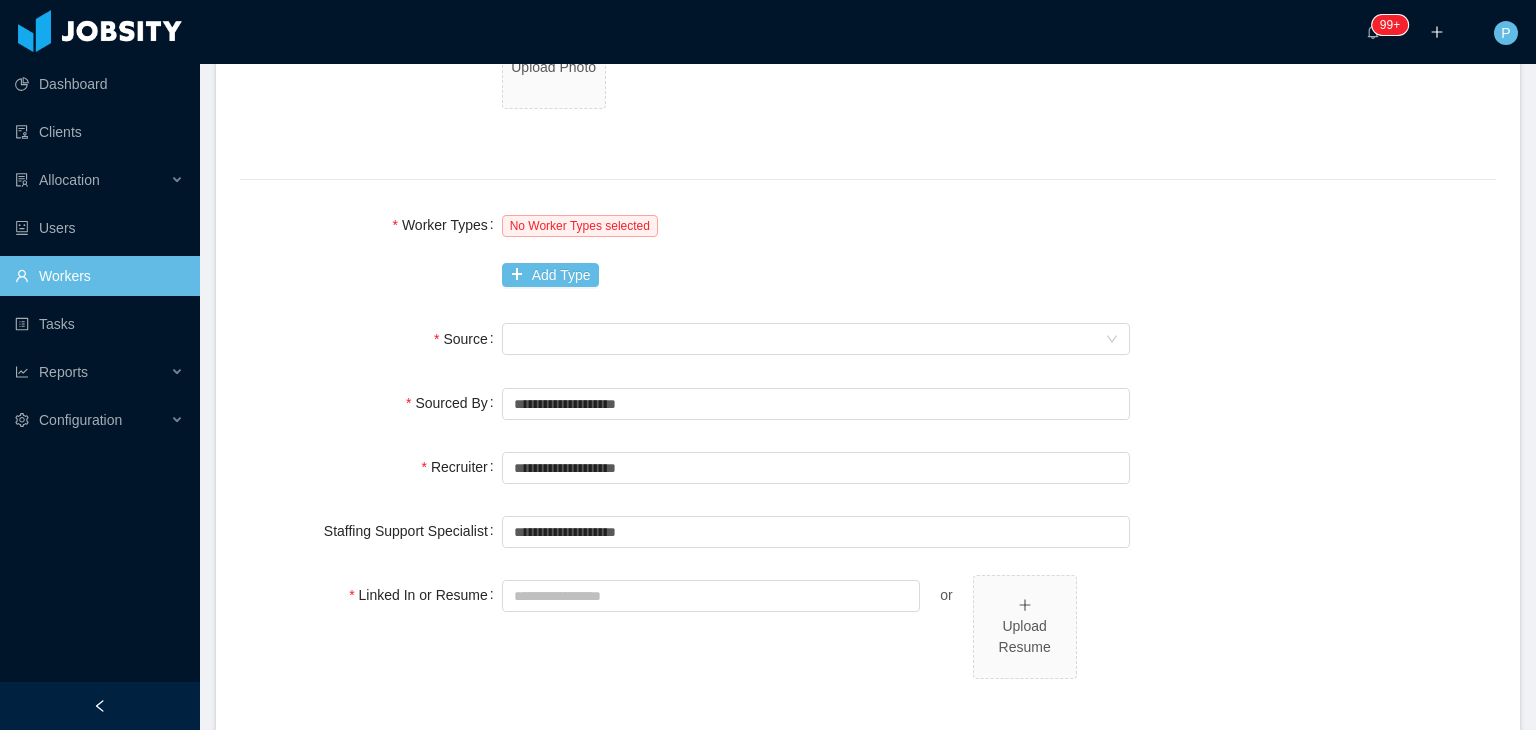 scroll, scrollTop: 1109, scrollLeft: 0, axis: vertical 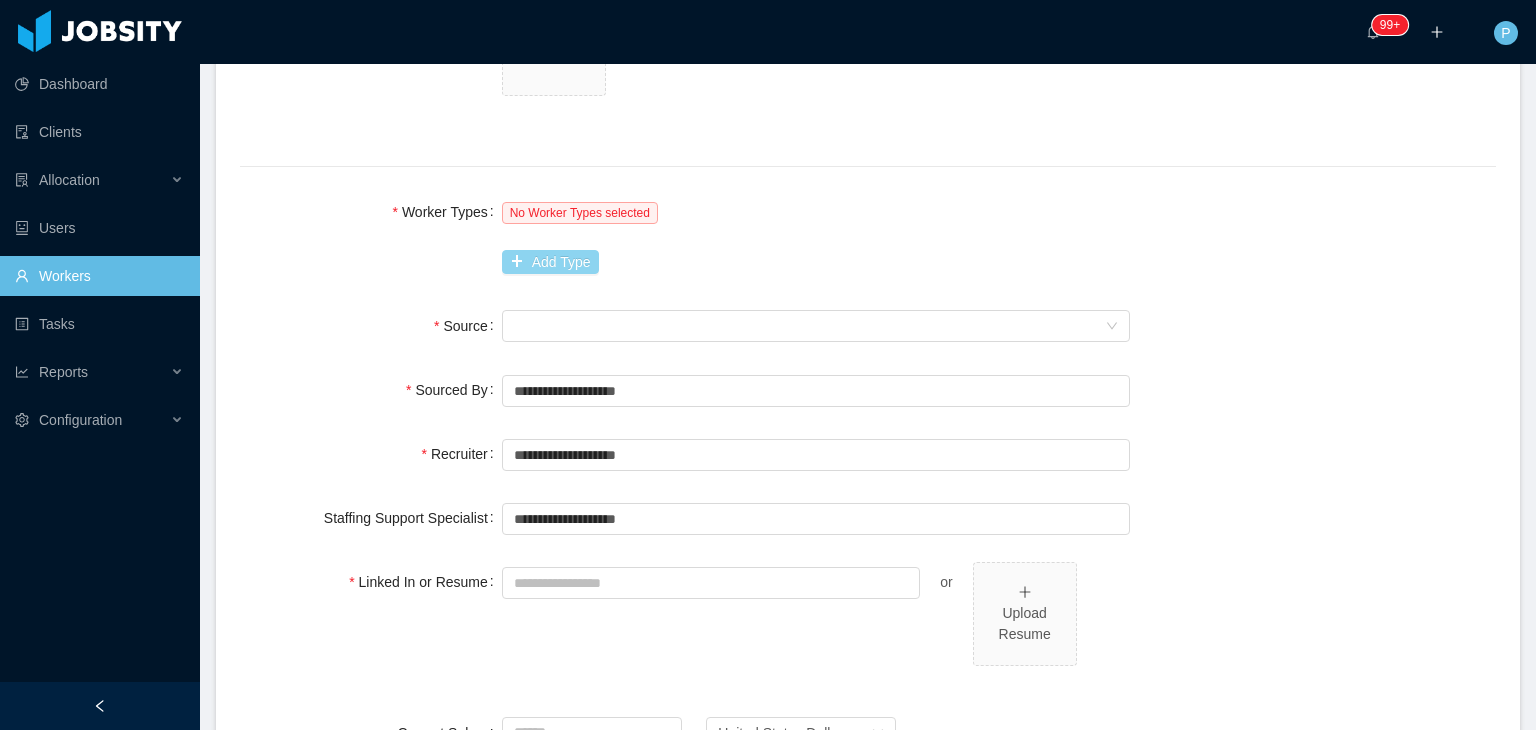 click on "Add Type" at bounding box center [550, 262] 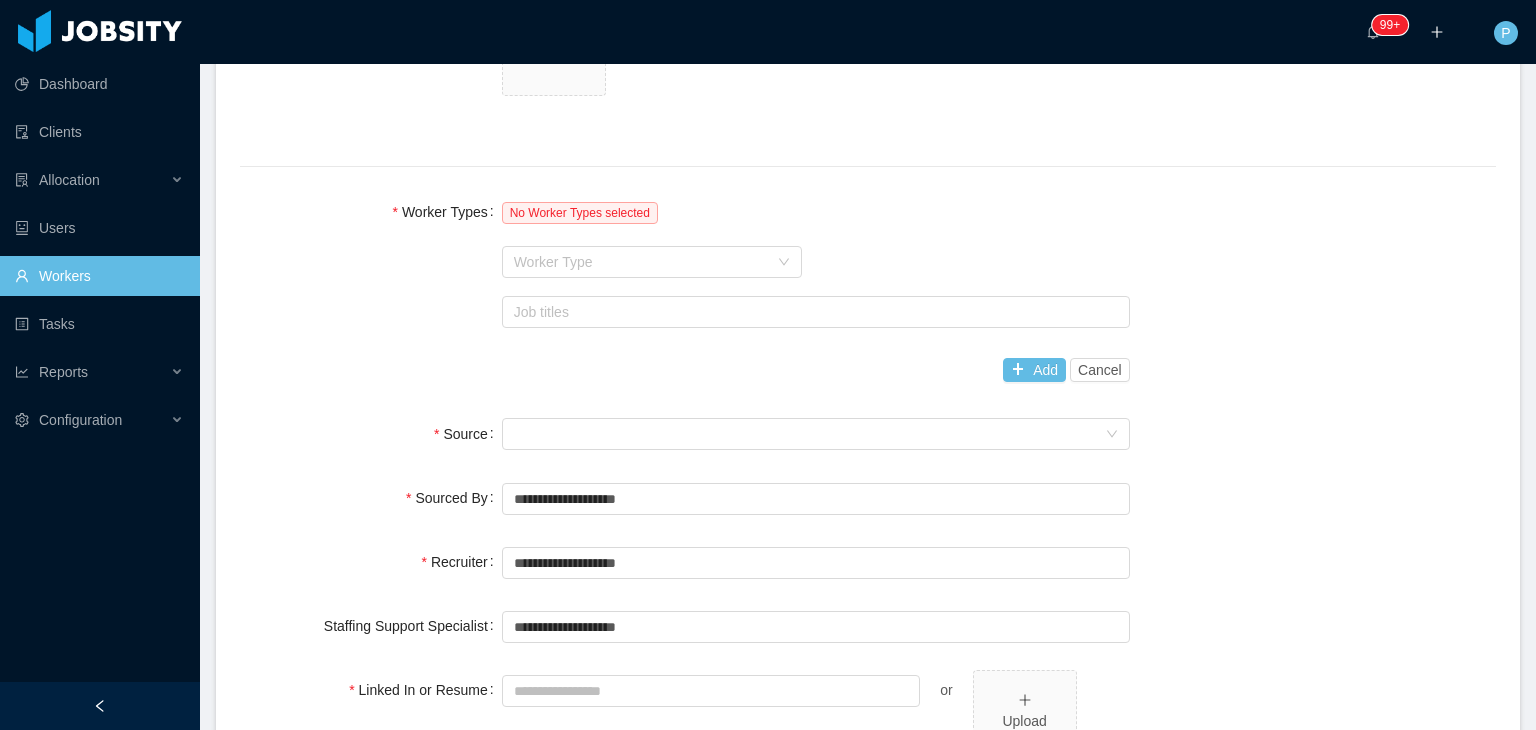 click on "Worker Type" at bounding box center [641, 262] 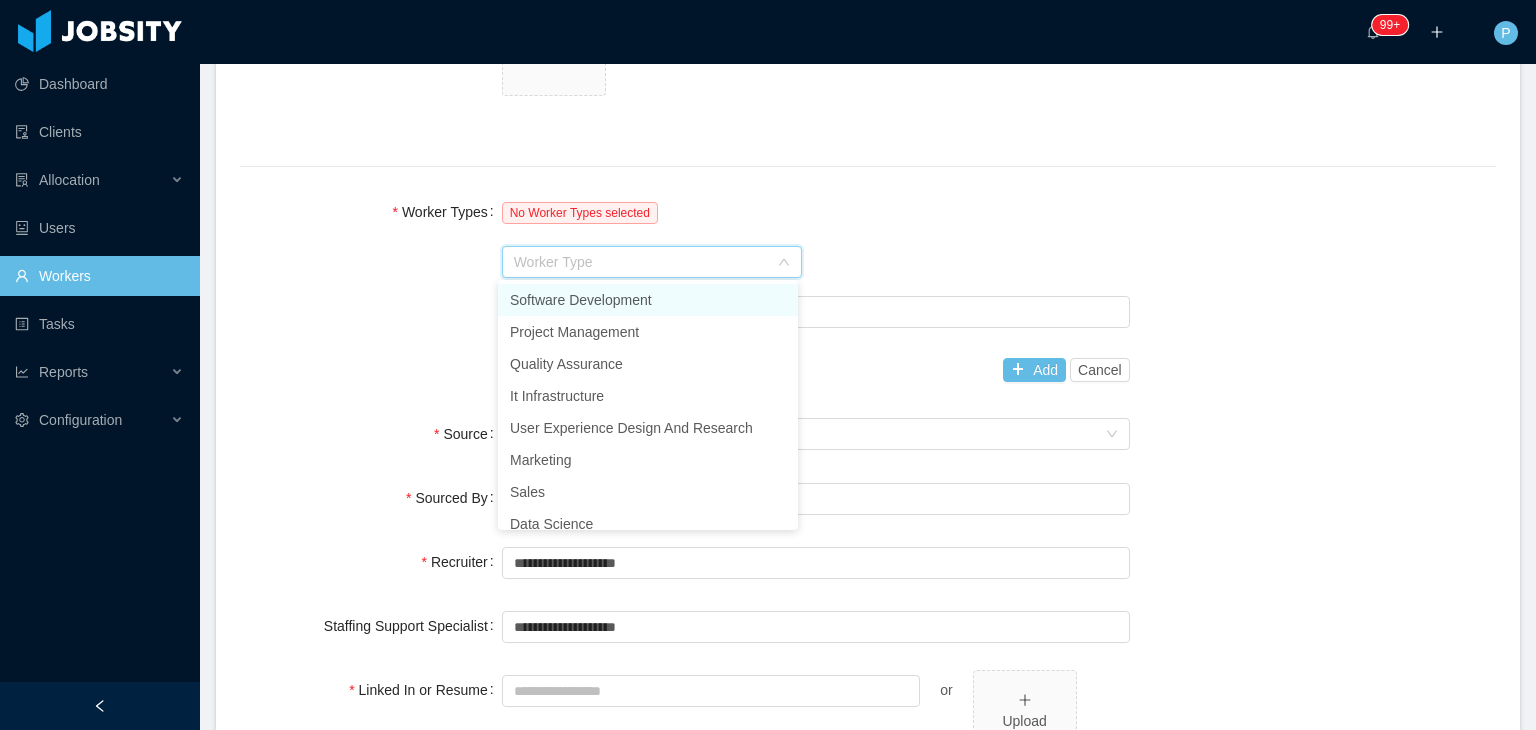 click on "Software Development" at bounding box center (648, 300) 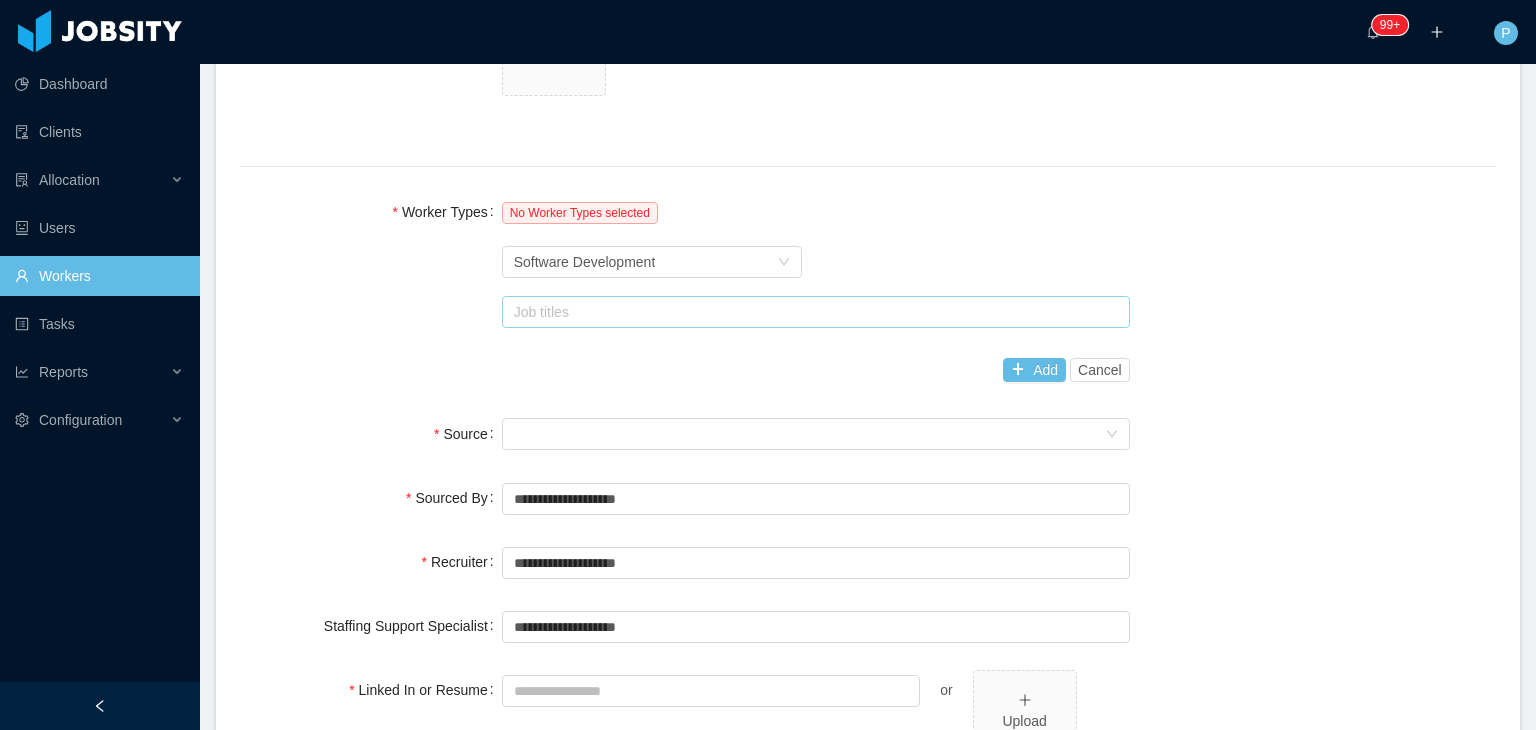 click on "Job titles" at bounding box center (813, 312) 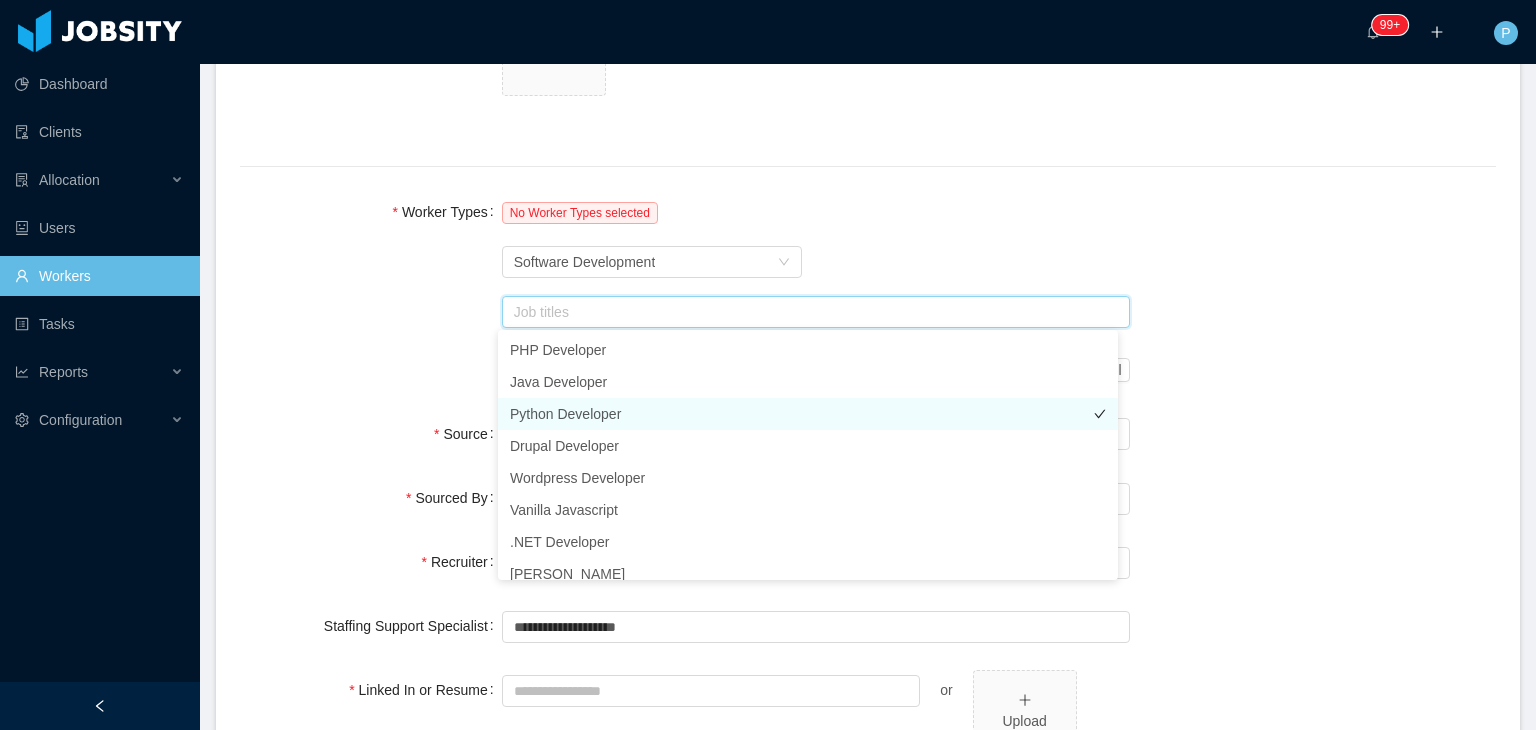 click on "Python Developer" at bounding box center [808, 414] 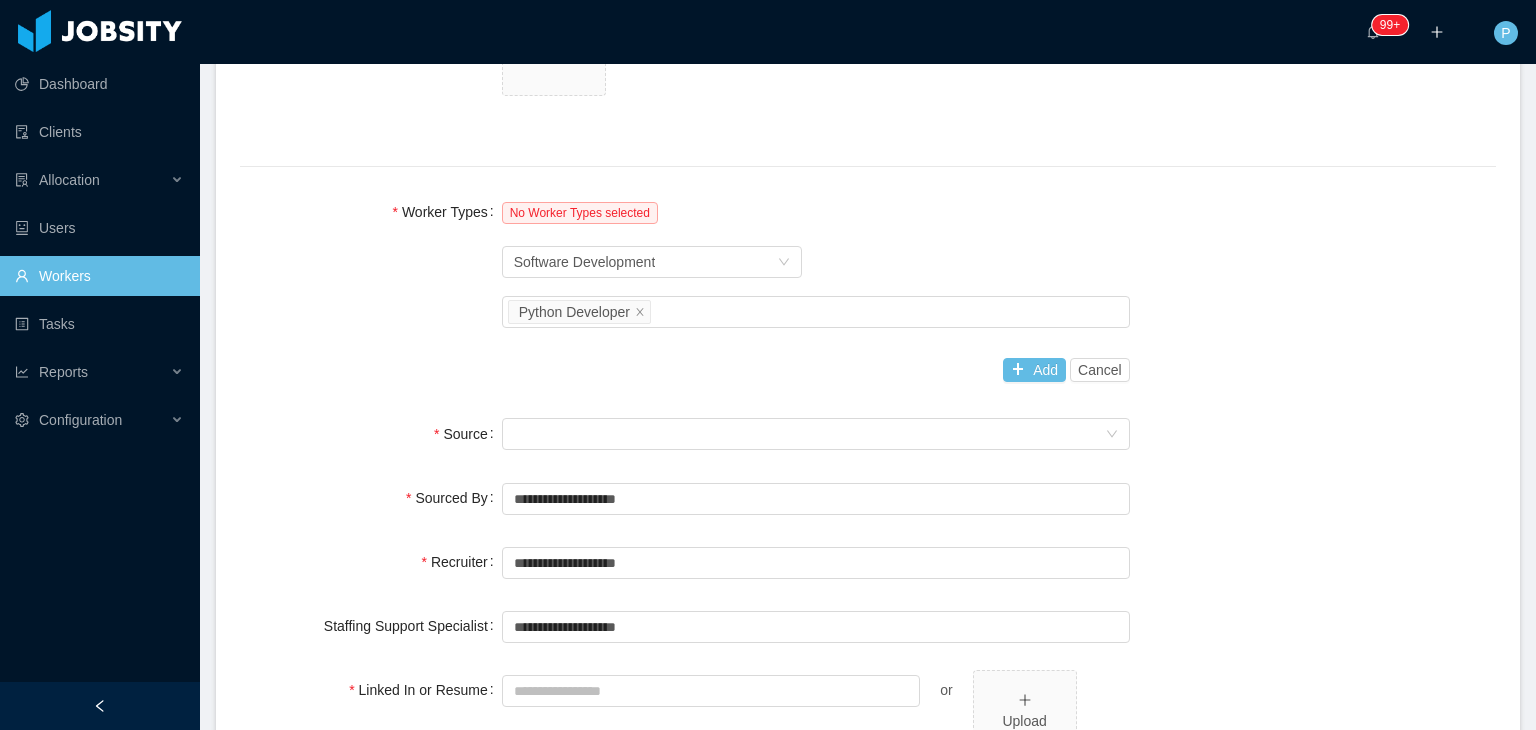 click on "Worker Types No Worker Types selected Worker Type Software Development   Job titles Python Developer   Add   Cancel" at bounding box center (868, 291) 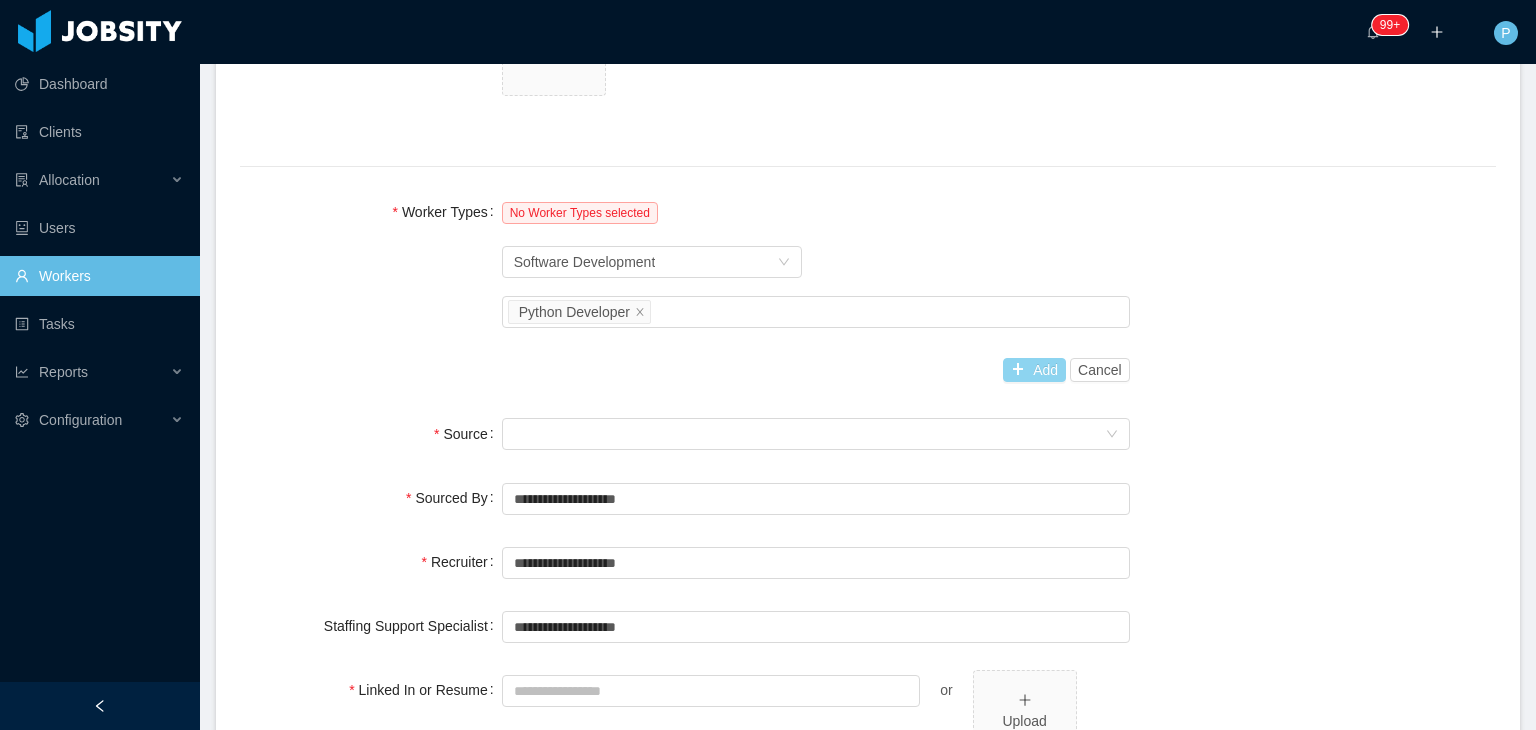 click on "Add" at bounding box center (1034, 370) 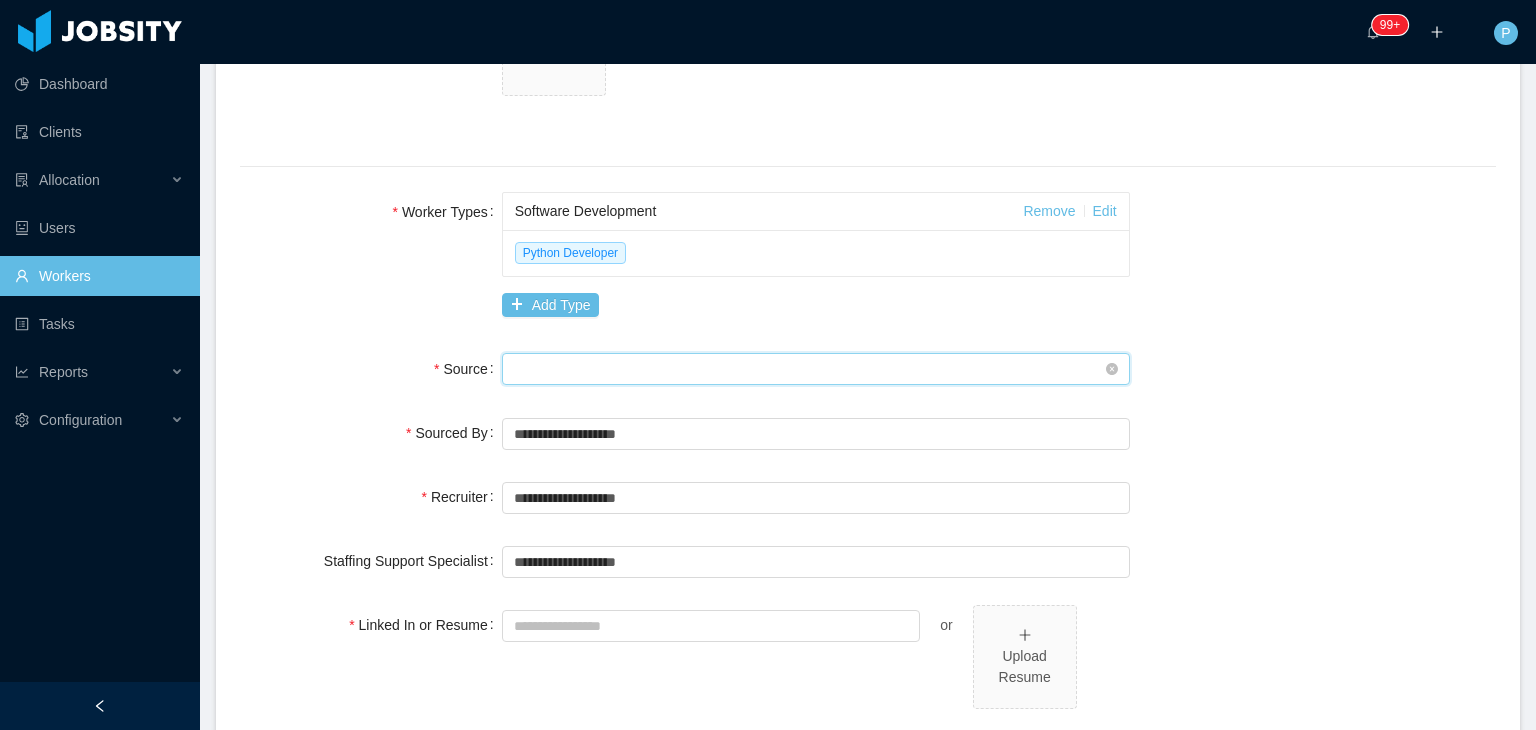 click on "Seniority" at bounding box center (809, 369) 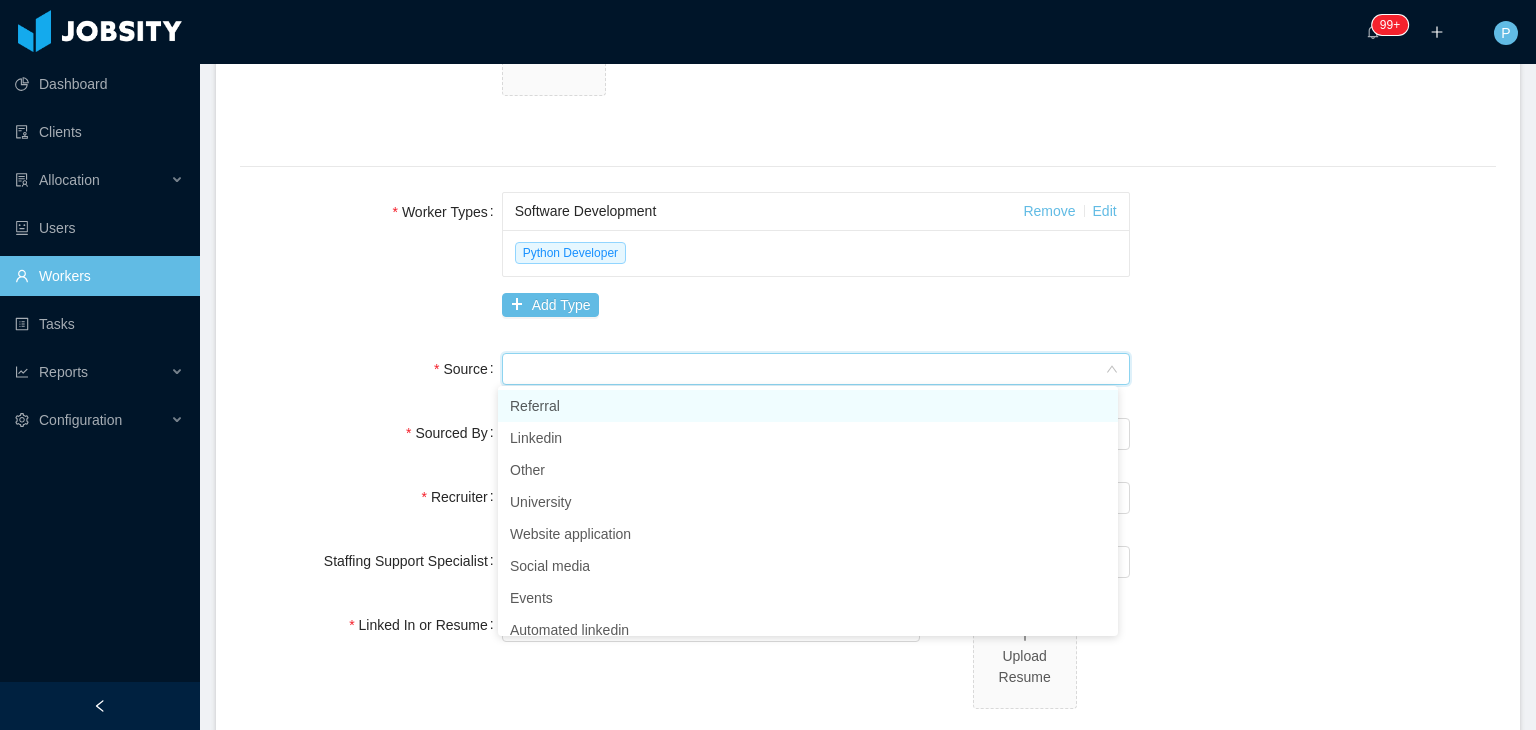 click on "Referral" at bounding box center [808, 406] 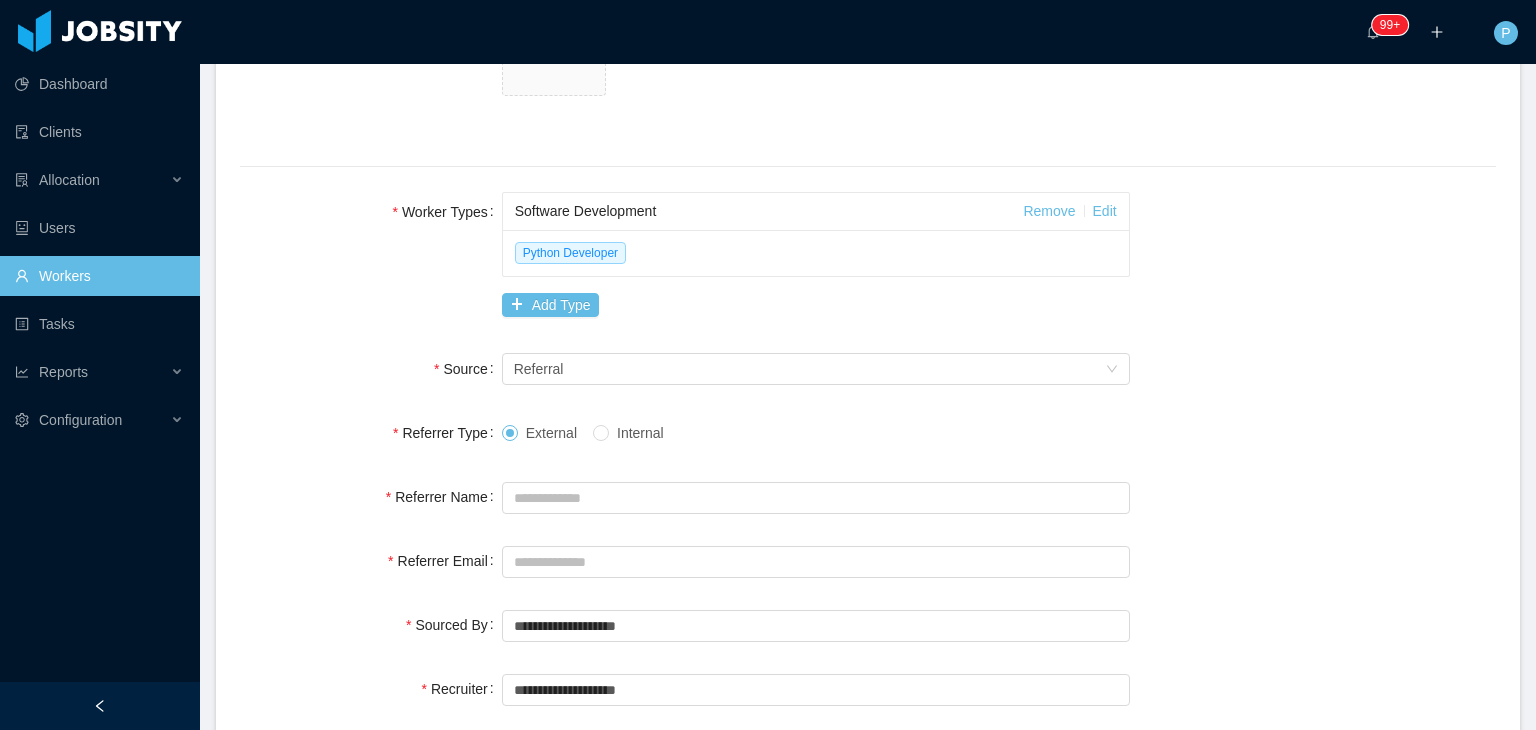 click at bounding box center (816, 497) 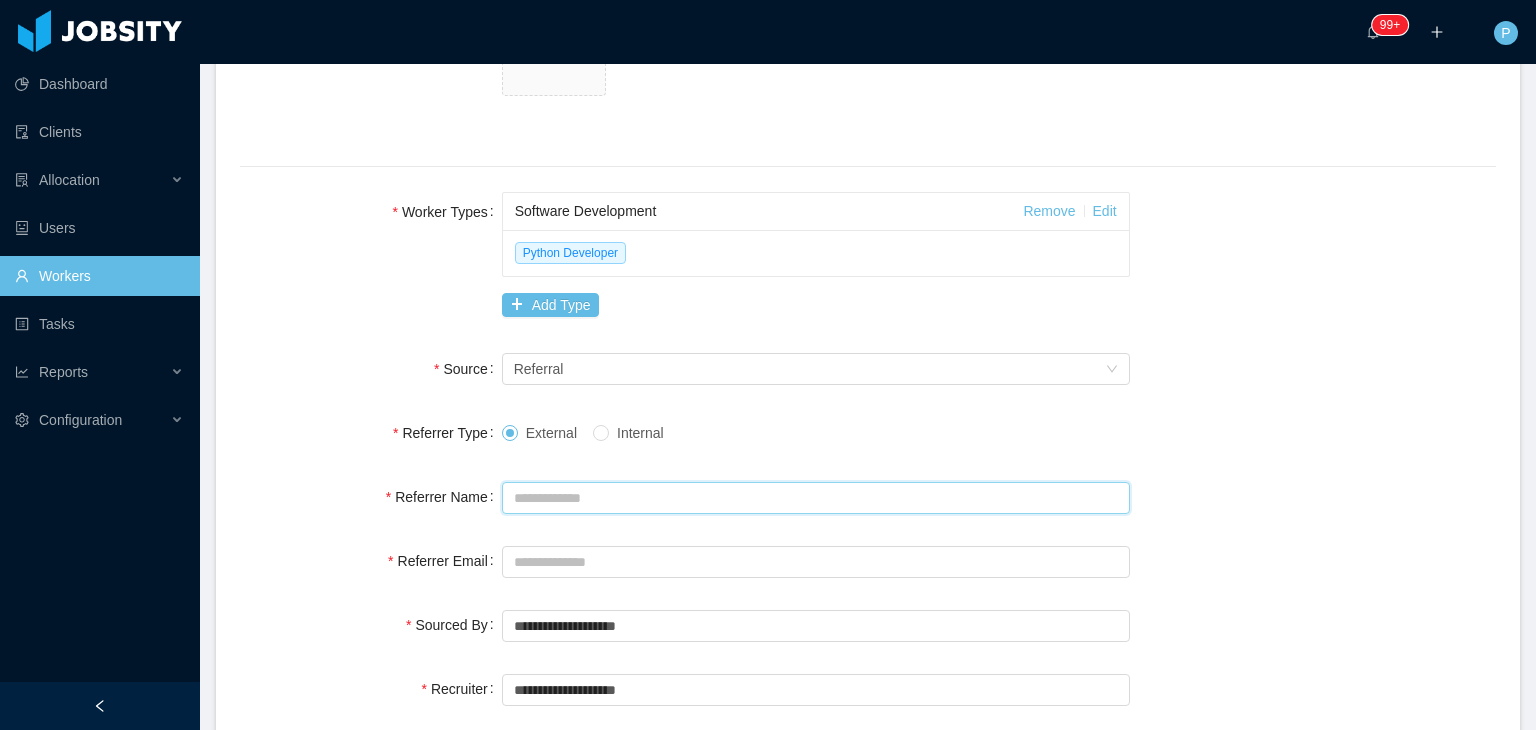 click on "Referrer Name" at bounding box center (816, 498) 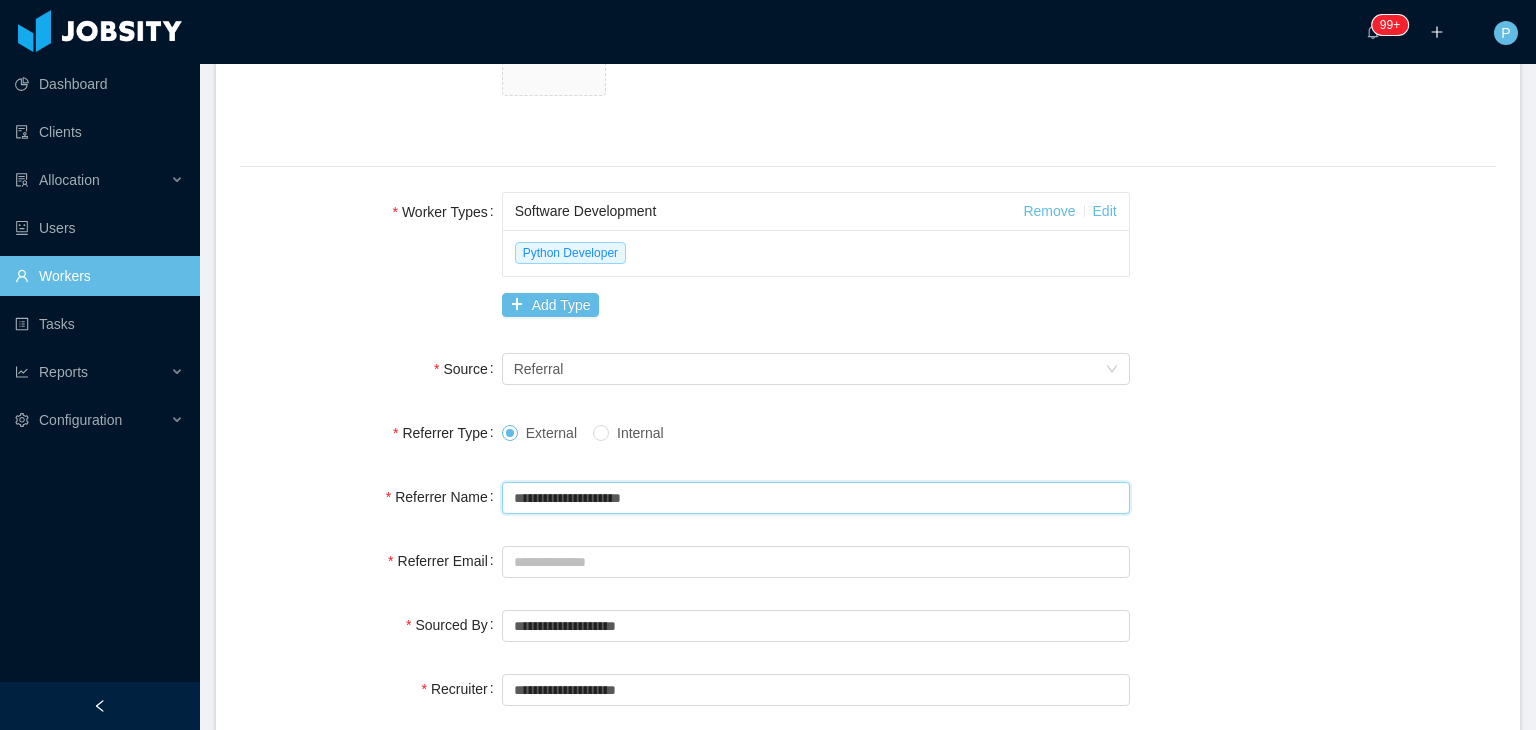 type on "**********" 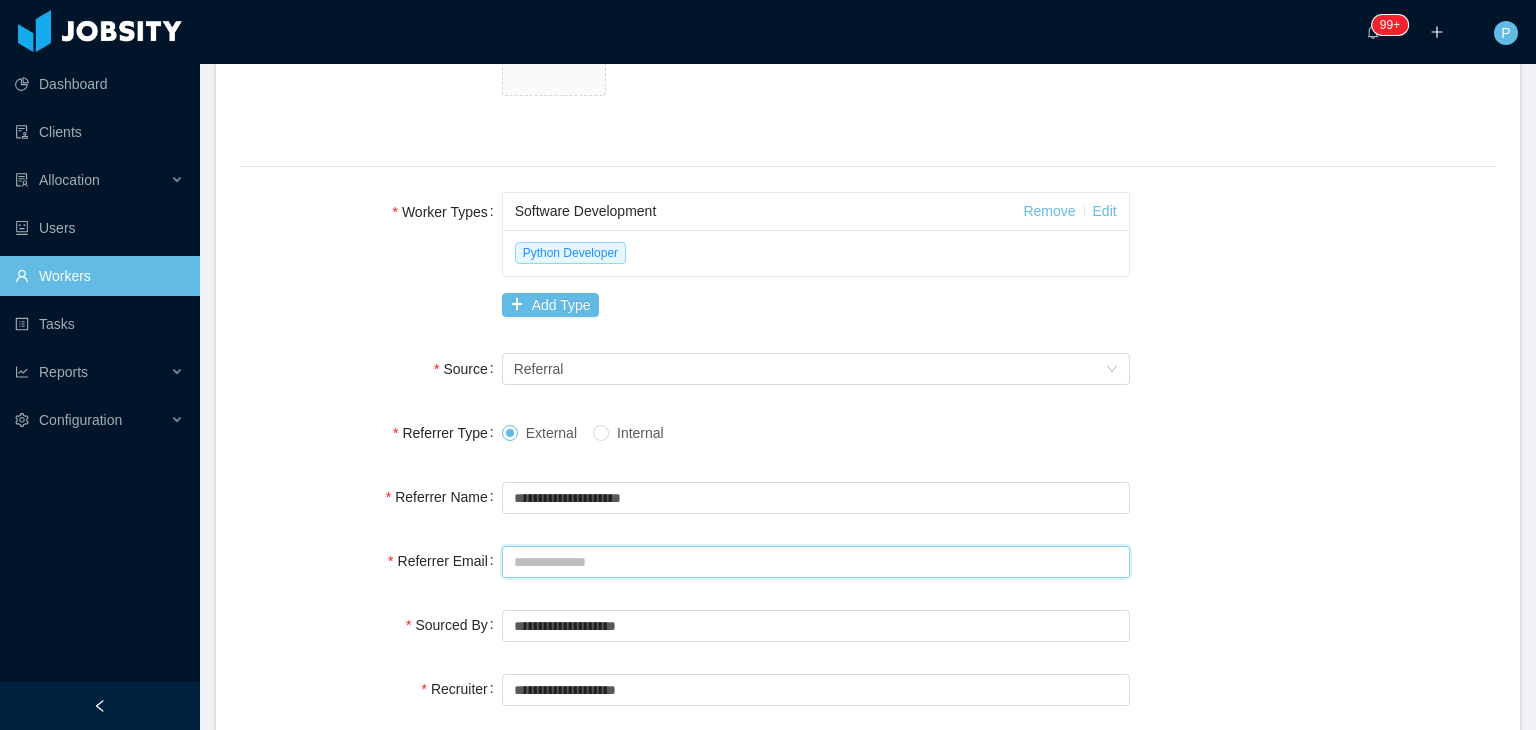 click on "Referrer Email" at bounding box center [816, 562] 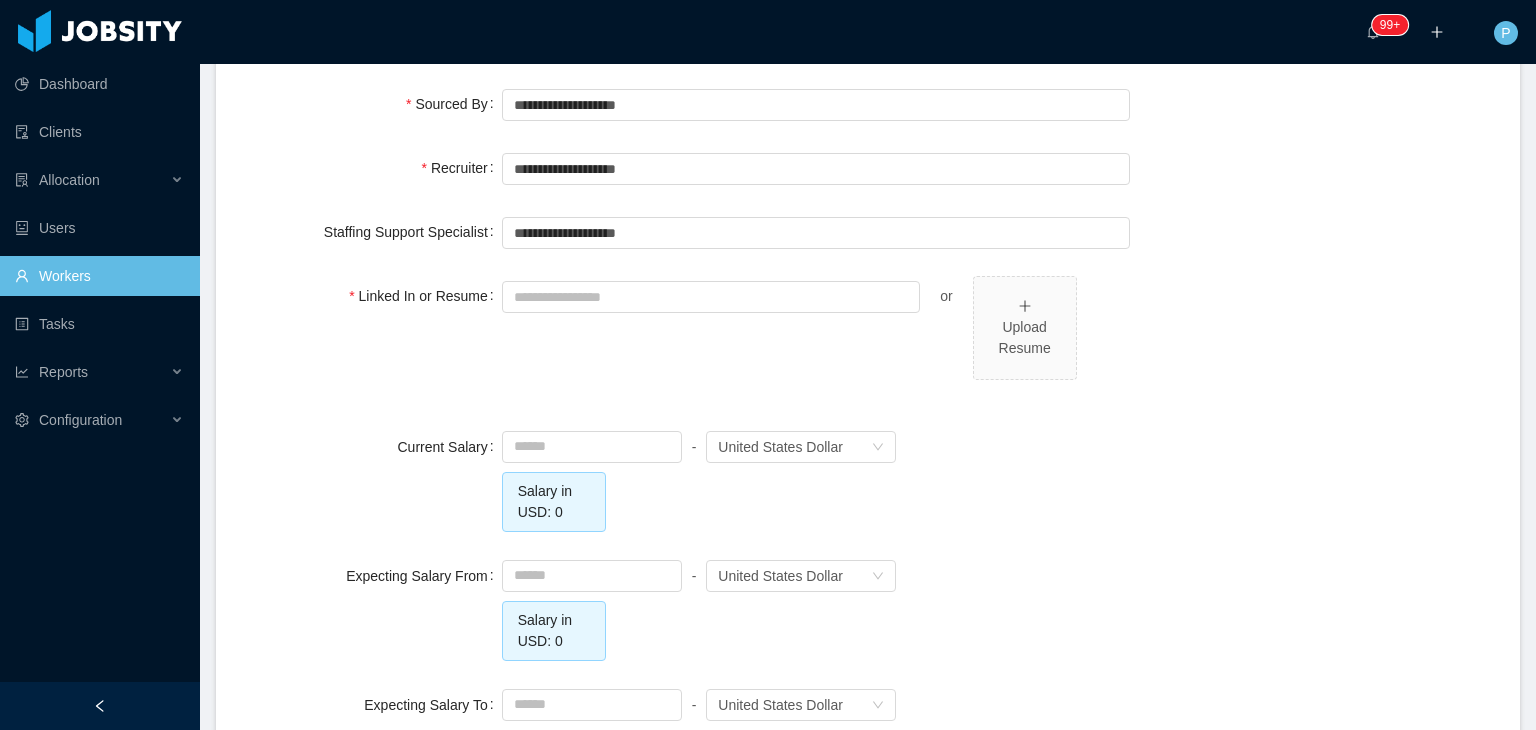 scroll, scrollTop: 1636, scrollLeft: 0, axis: vertical 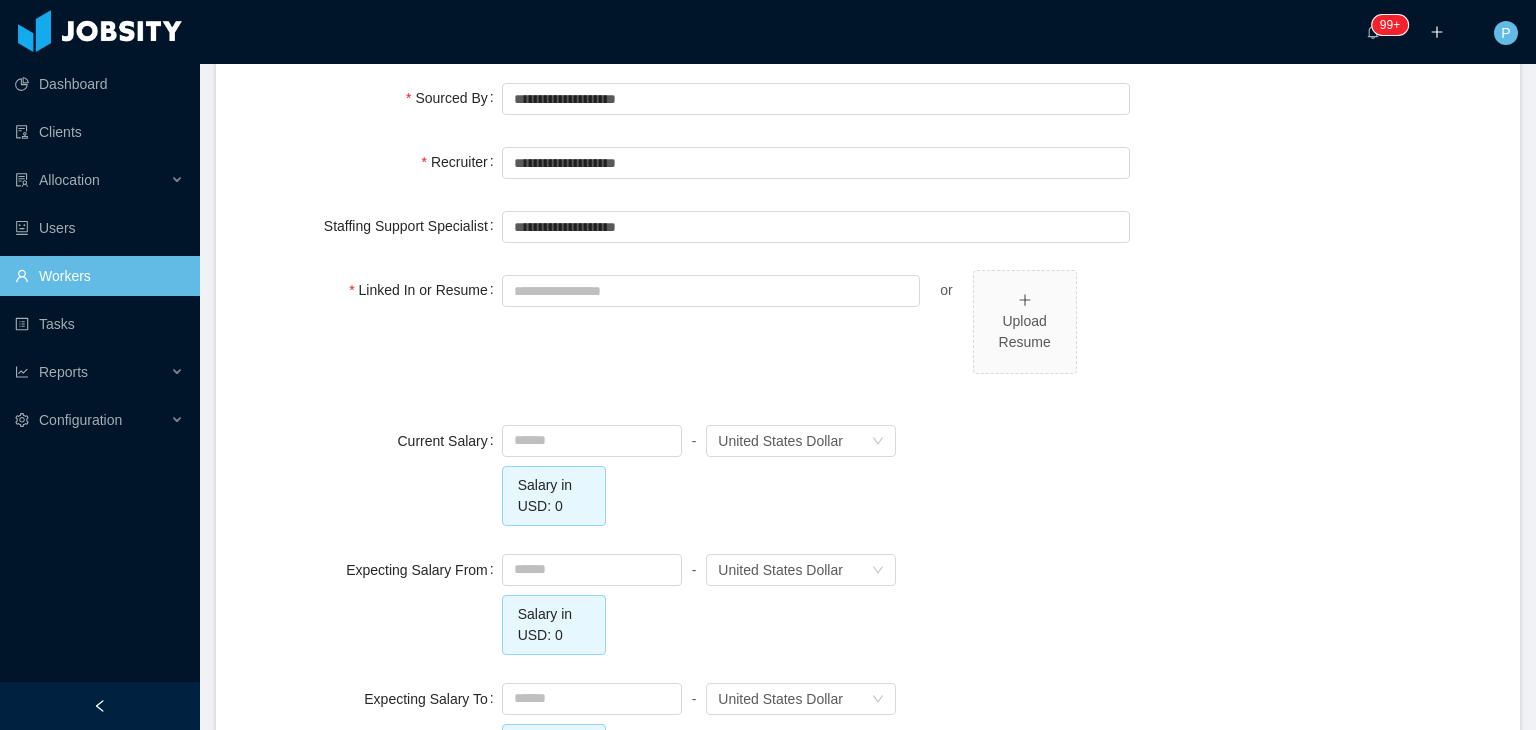 type on "**********" 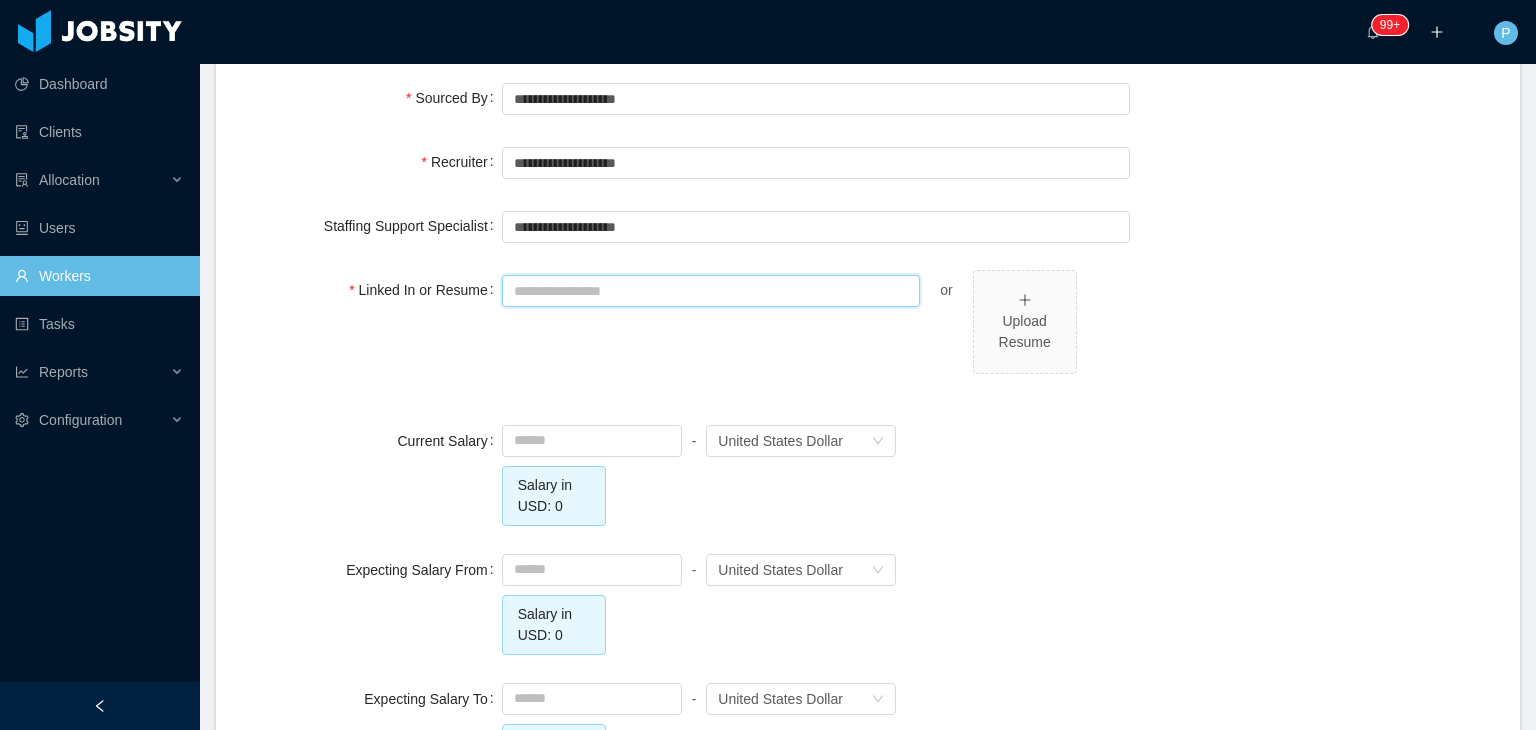 click on "Linked In or Resume" at bounding box center (711, 291) 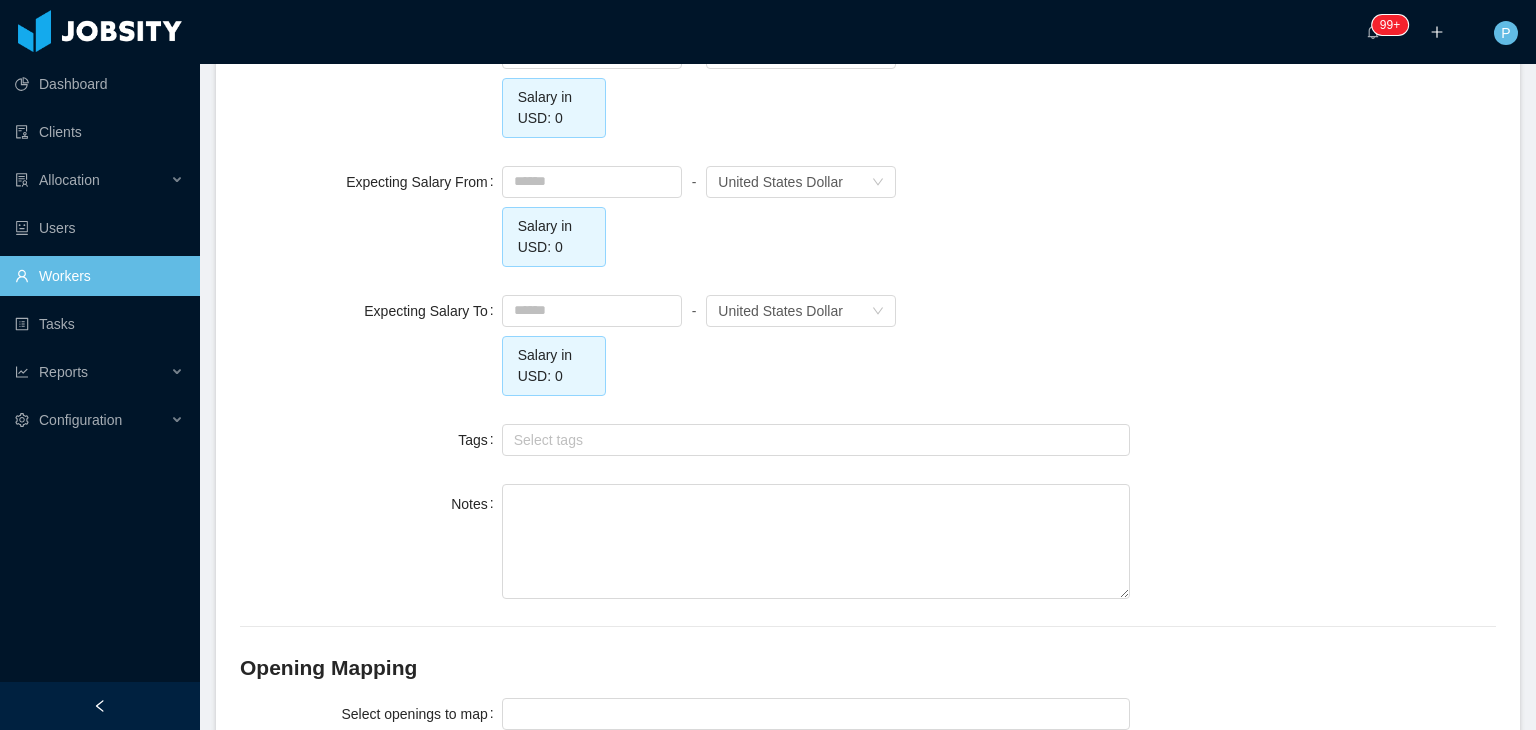 scroll, scrollTop: 2198, scrollLeft: 0, axis: vertical 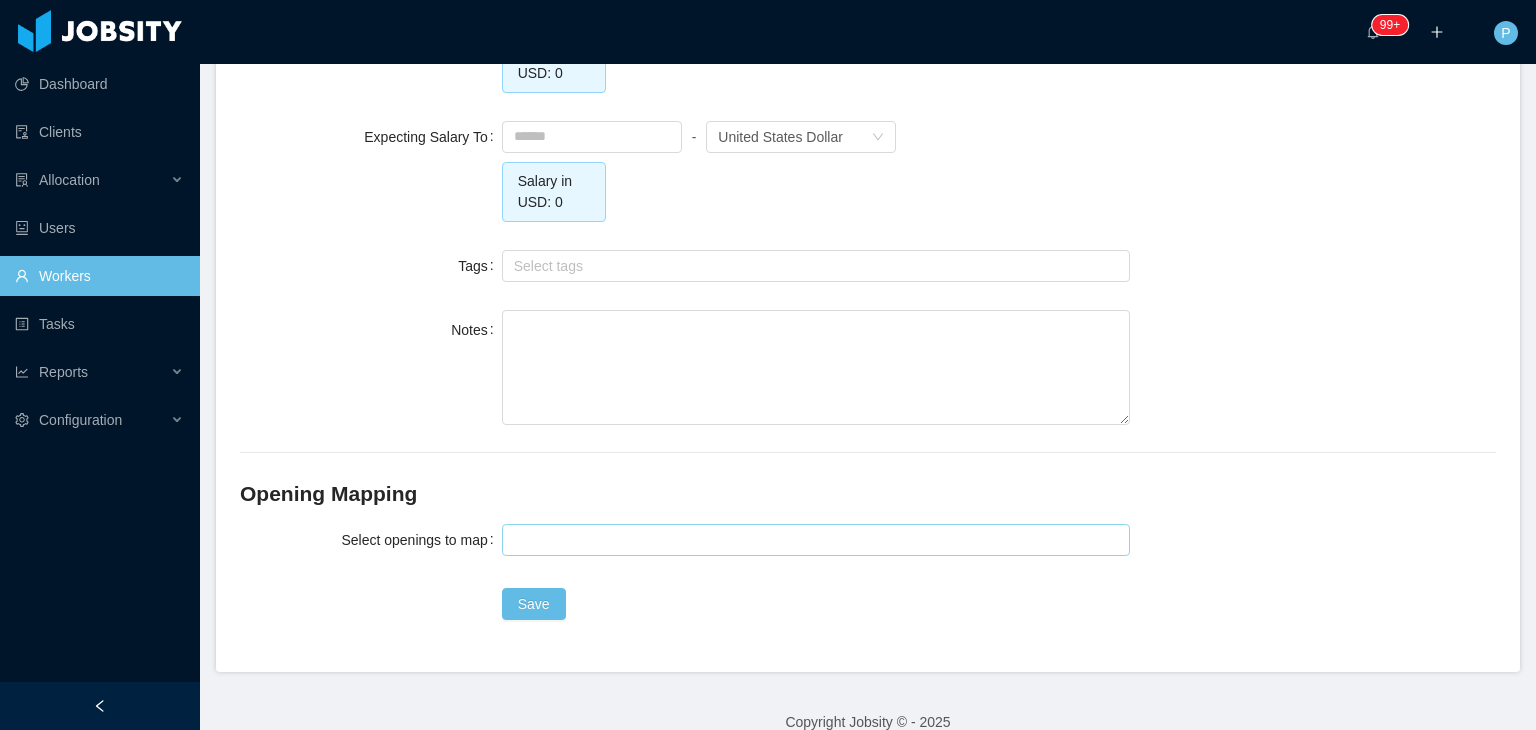 type on "**********" 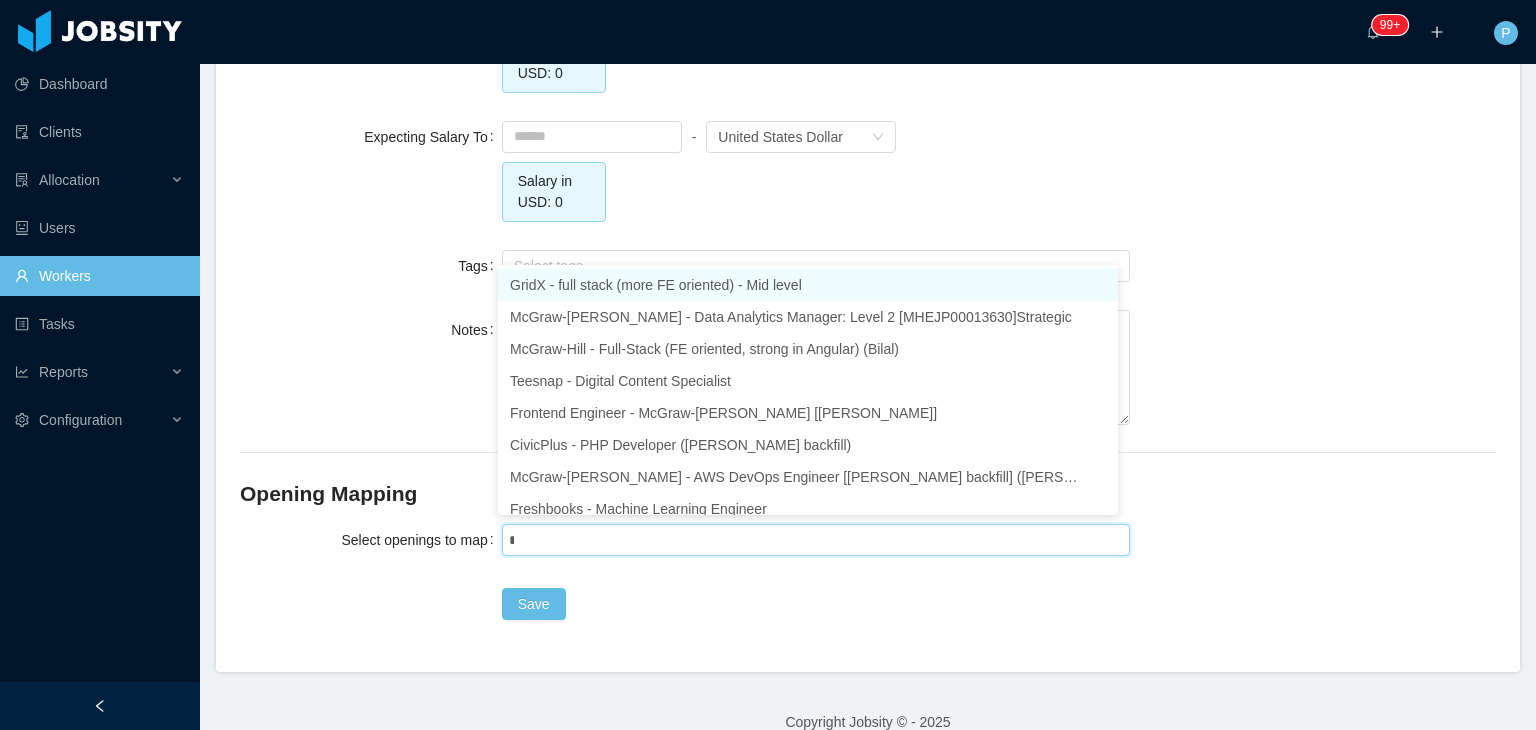 type on "**" 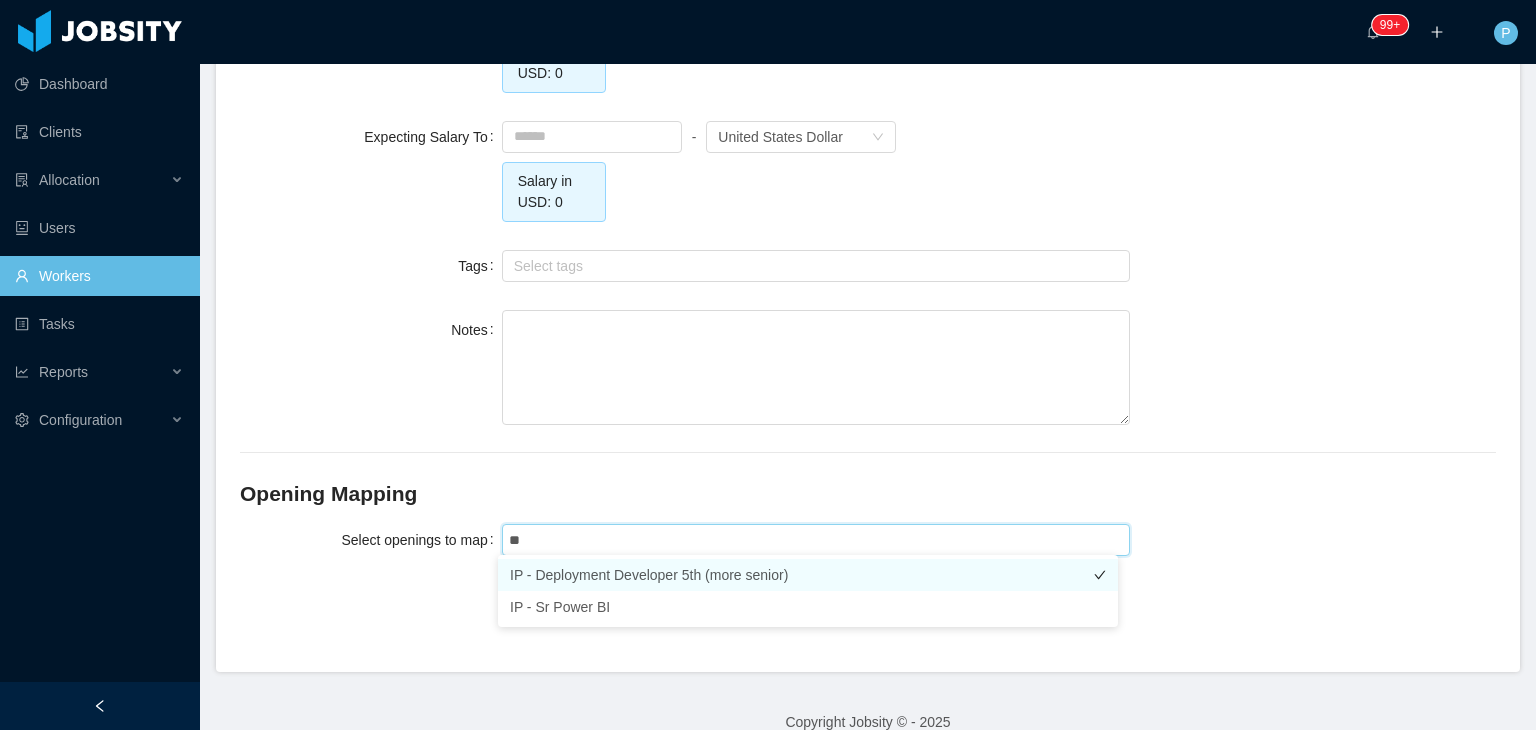 click on "IP - Deployment Developer 5th (more senior)" at bounding box center [808, 575] 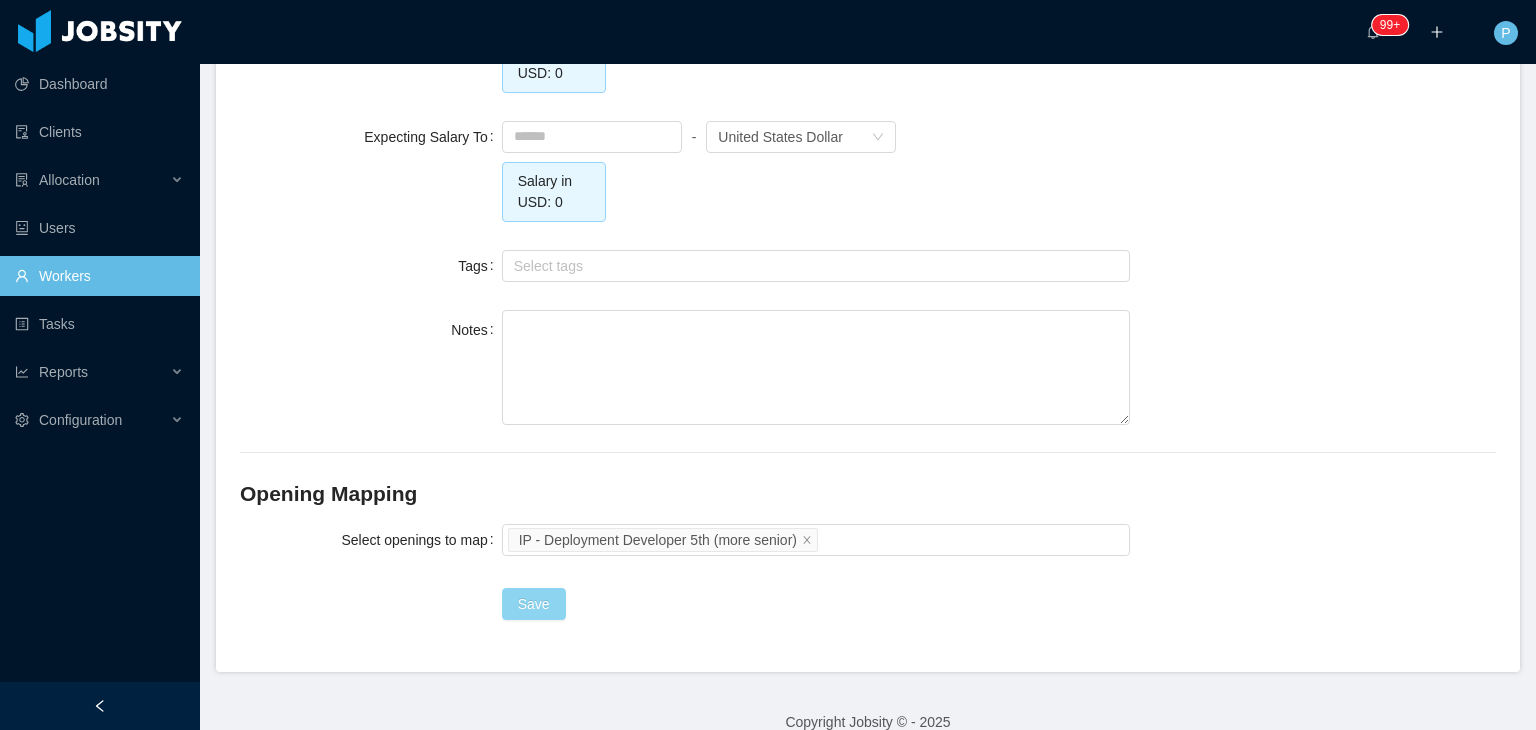 click on "Save" at bounding box center (534, 604) 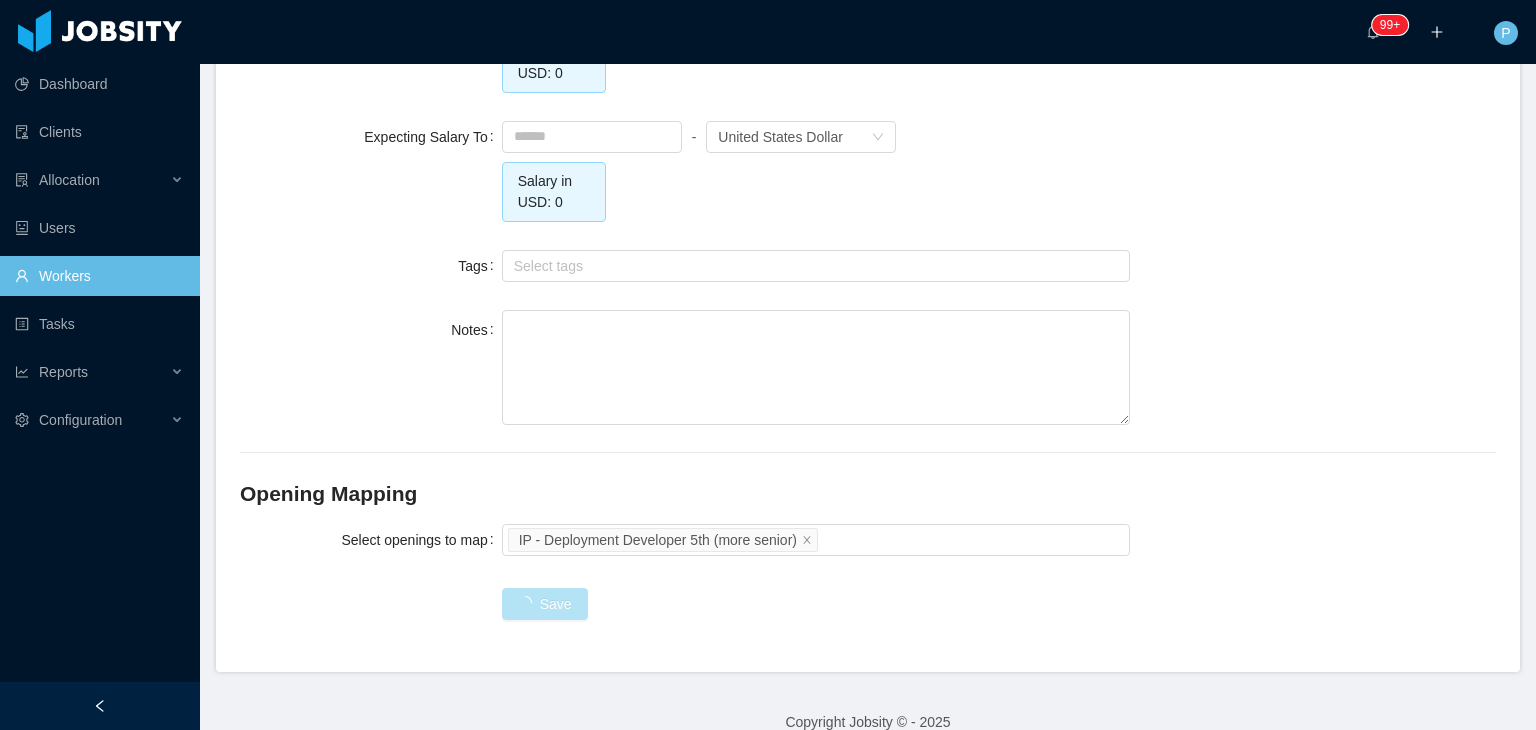 scroll, scrollTop: 0, scrollLeft: 0, axis: both 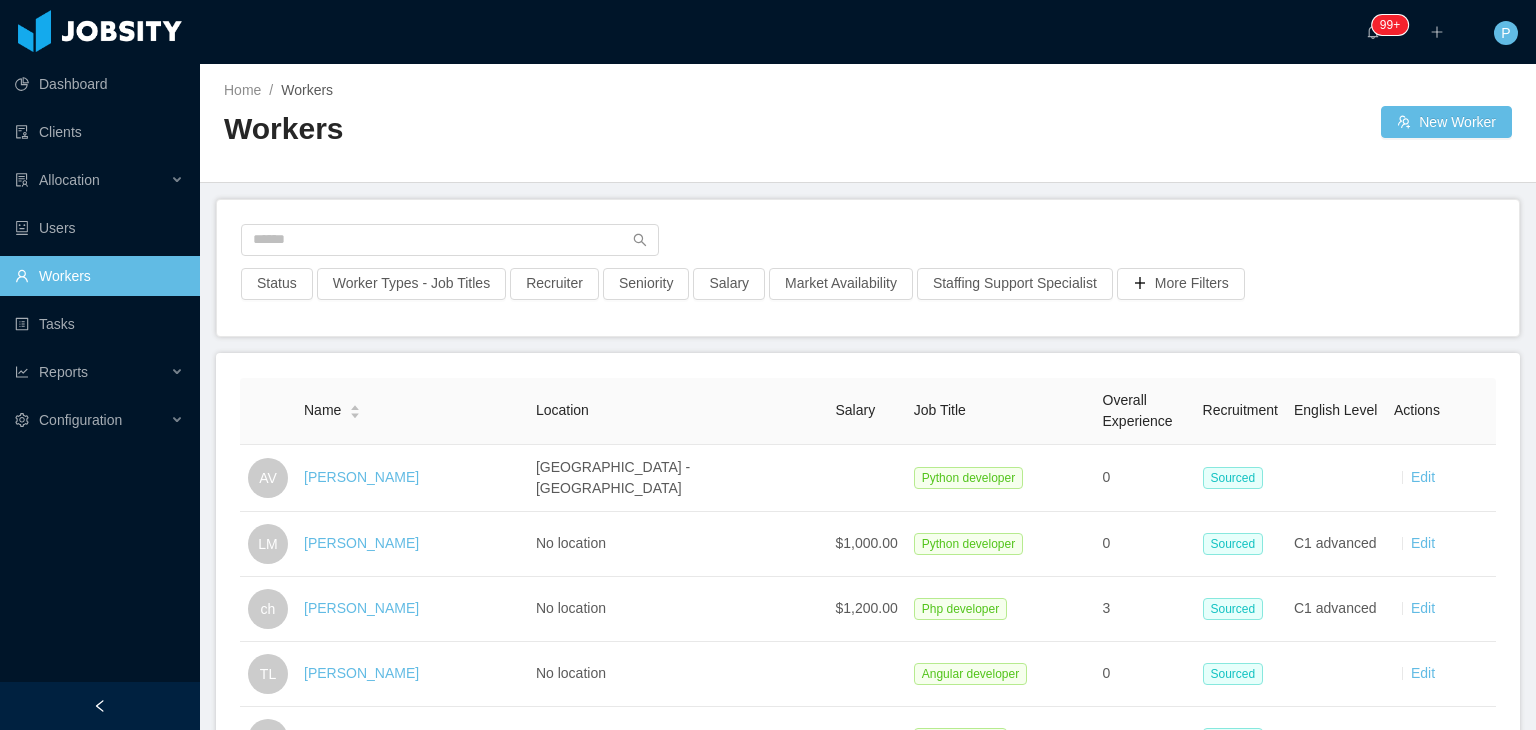 click on "Home / Workers / Workers New Worker" at bounding box center (868, 123) 